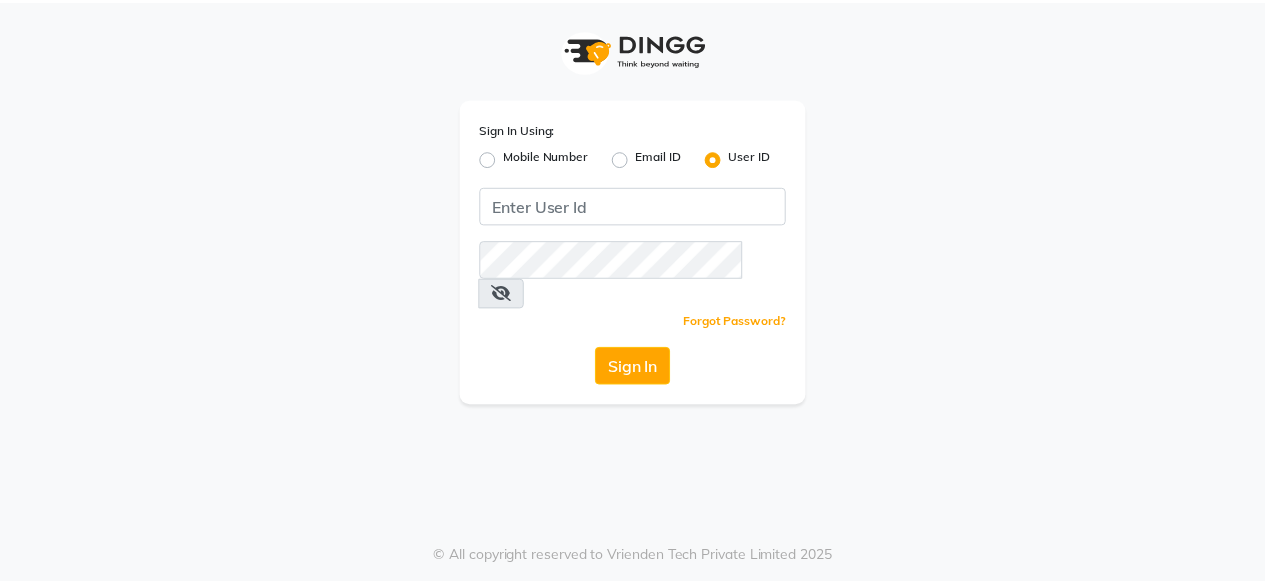 scroll, scrollTop: 0, scrollLeft: 0, axis: both 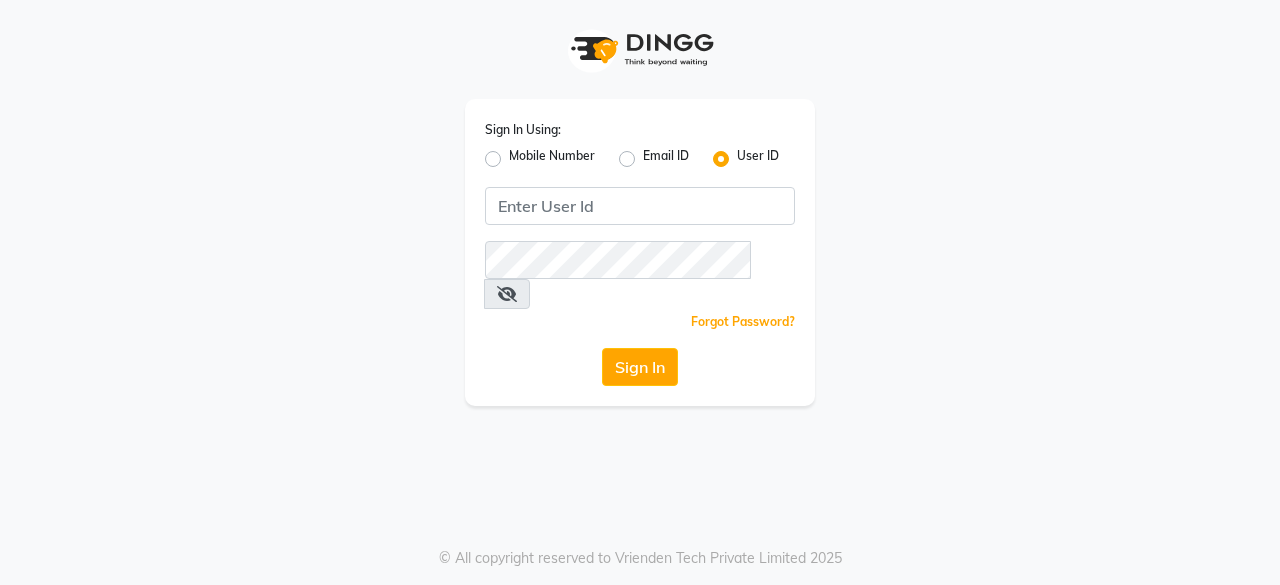drag, startPoint x: 488, startPoint y: 157, endPoint x: 604, endPoint y: 220, distance: 132.00378 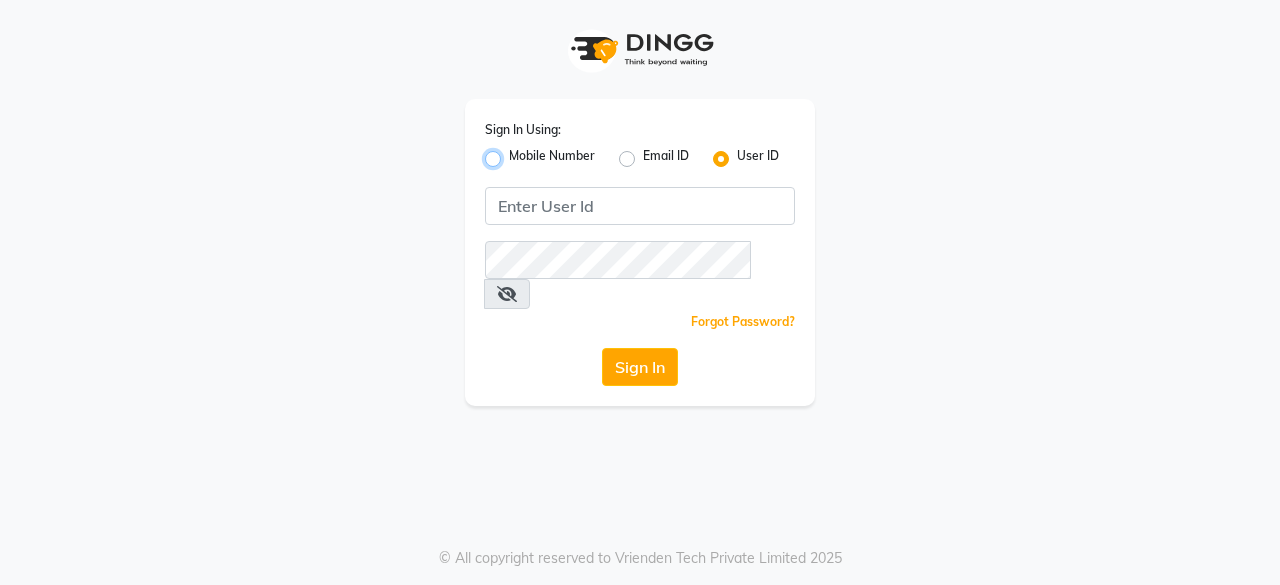 click on "Mobile Number" at bounding box center [515, 153] 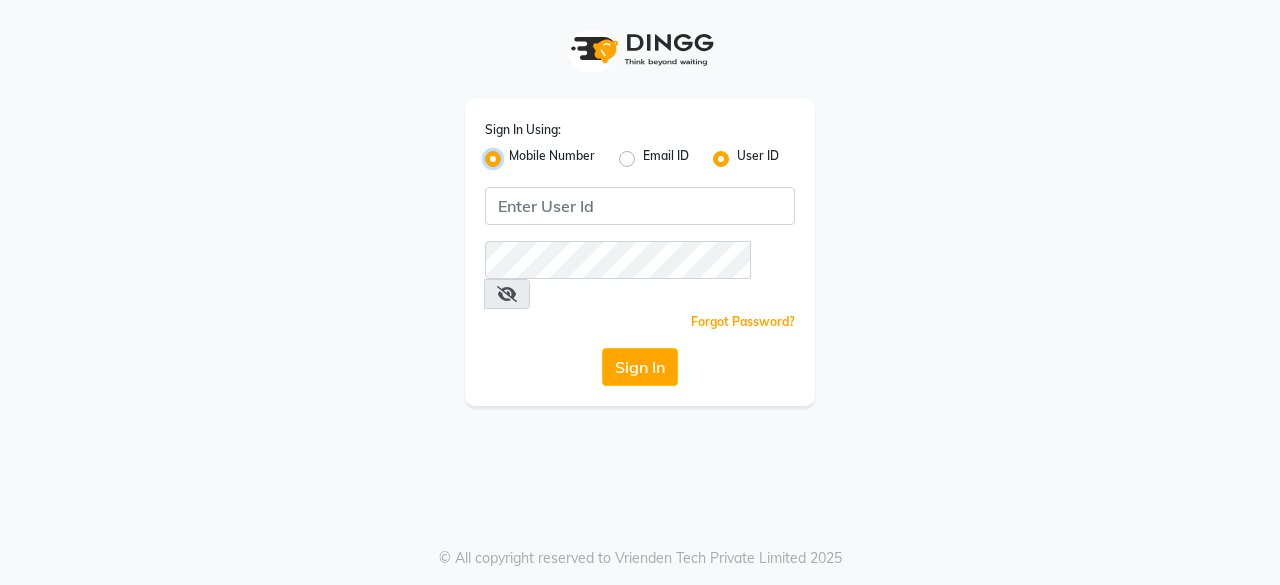 radio on "false" 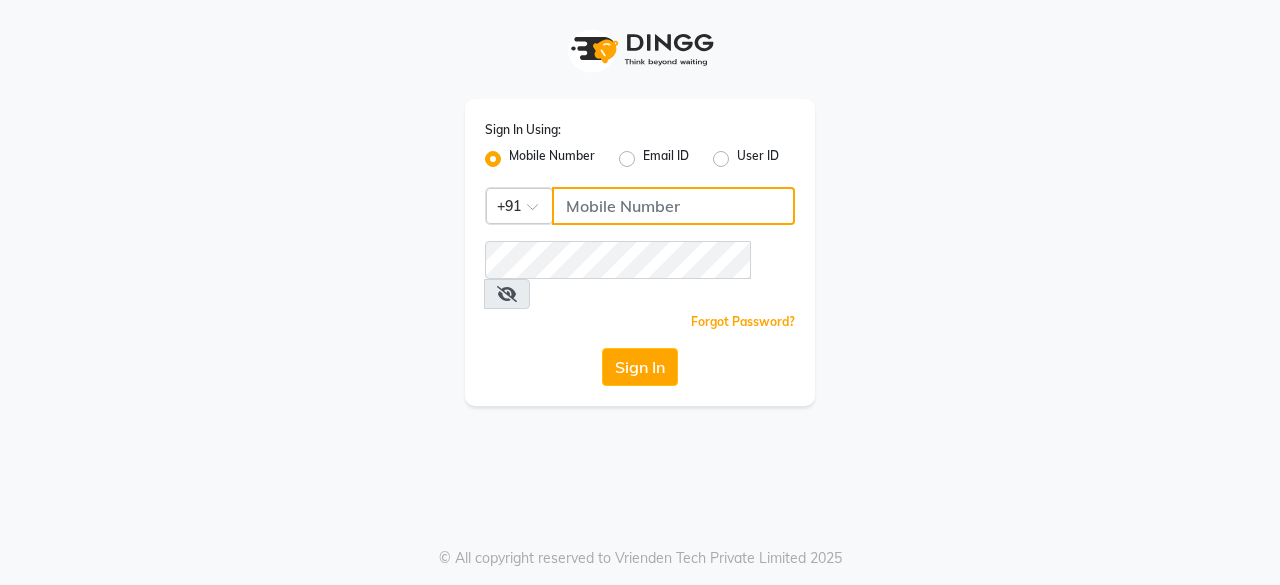 click 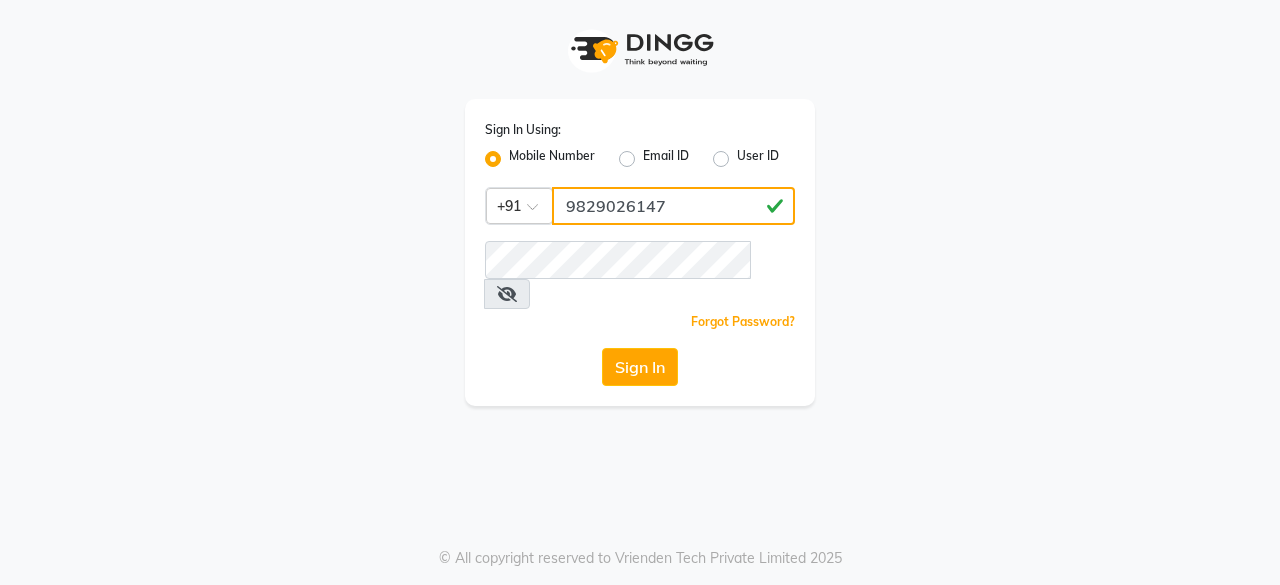 type on "9829026147" 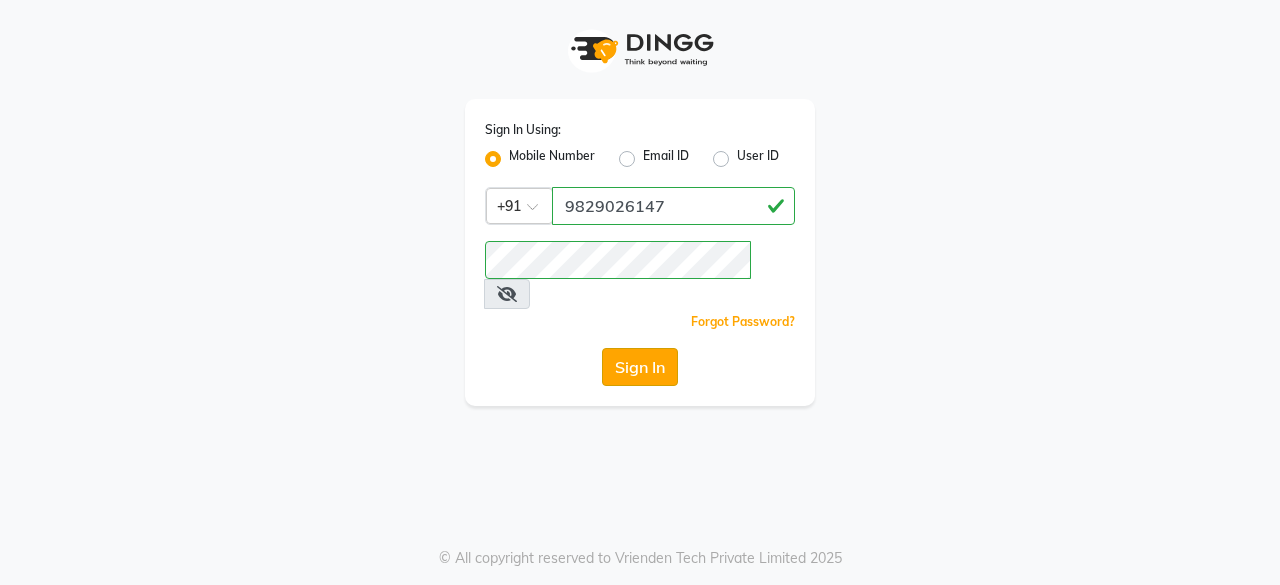 click on "Sign In" 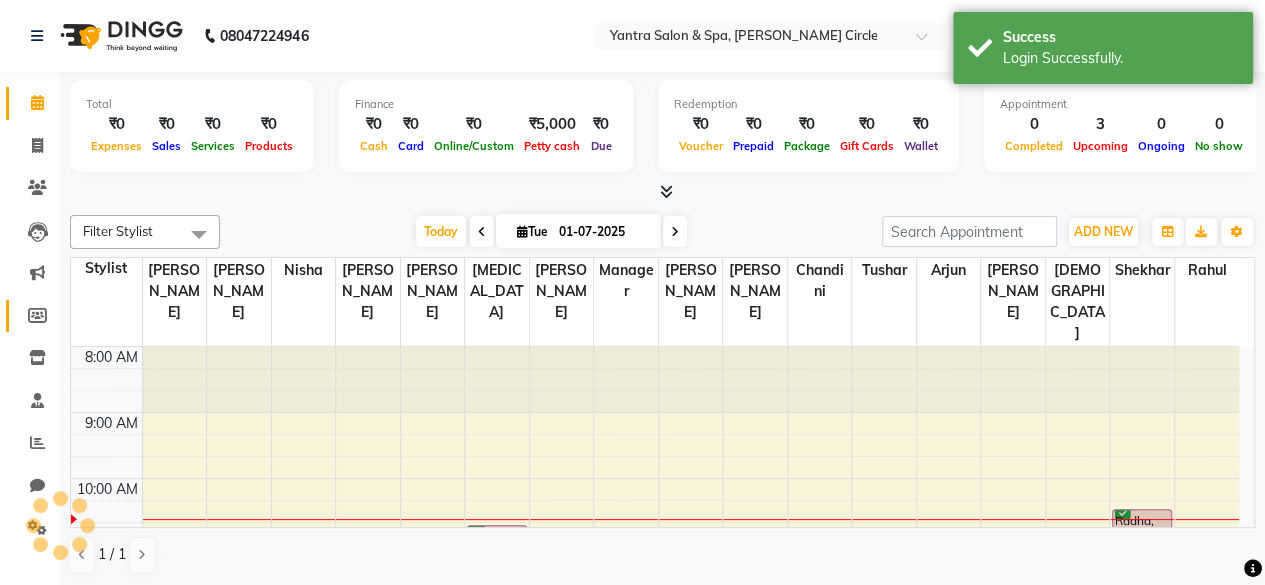 scroll, scrollTop: 0, scrollLeft: 0, axis: both 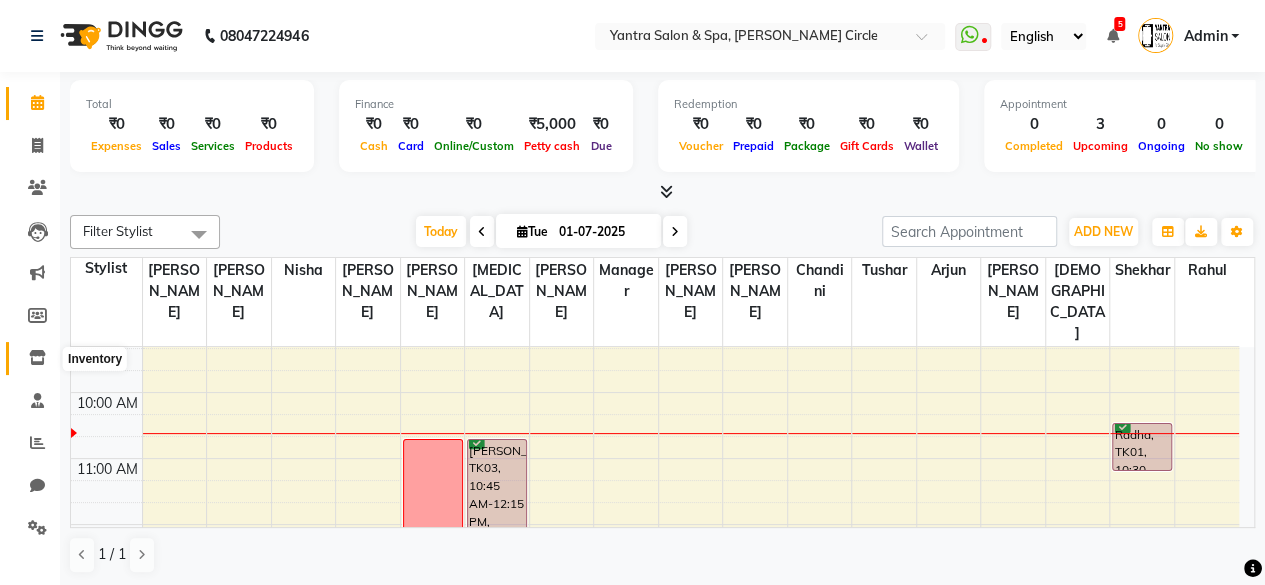 click 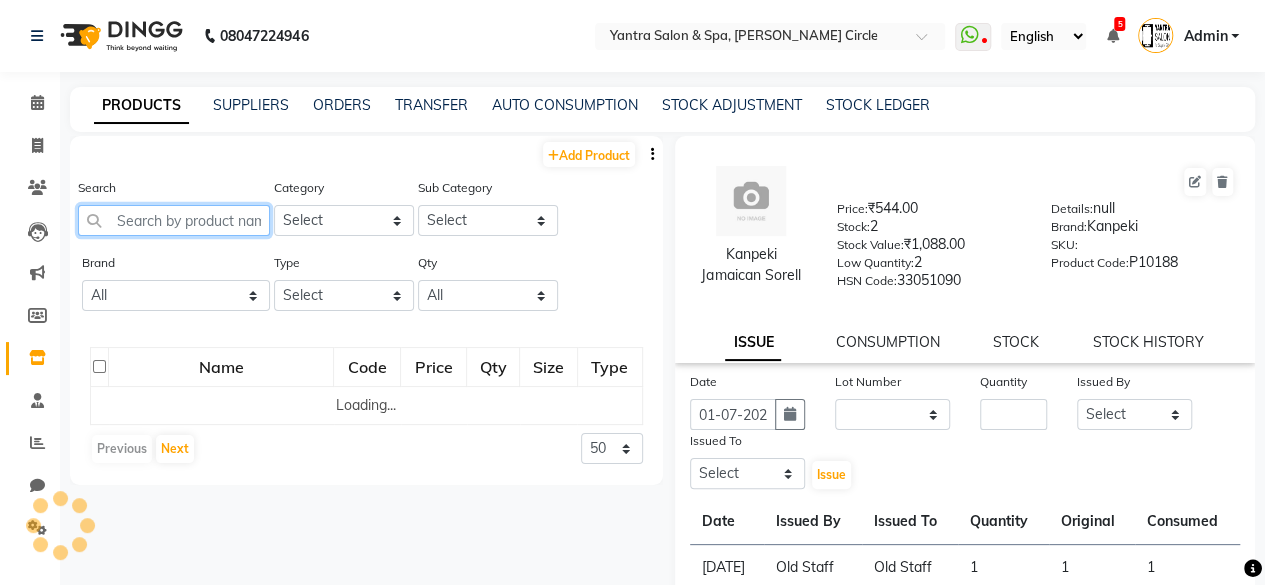 click 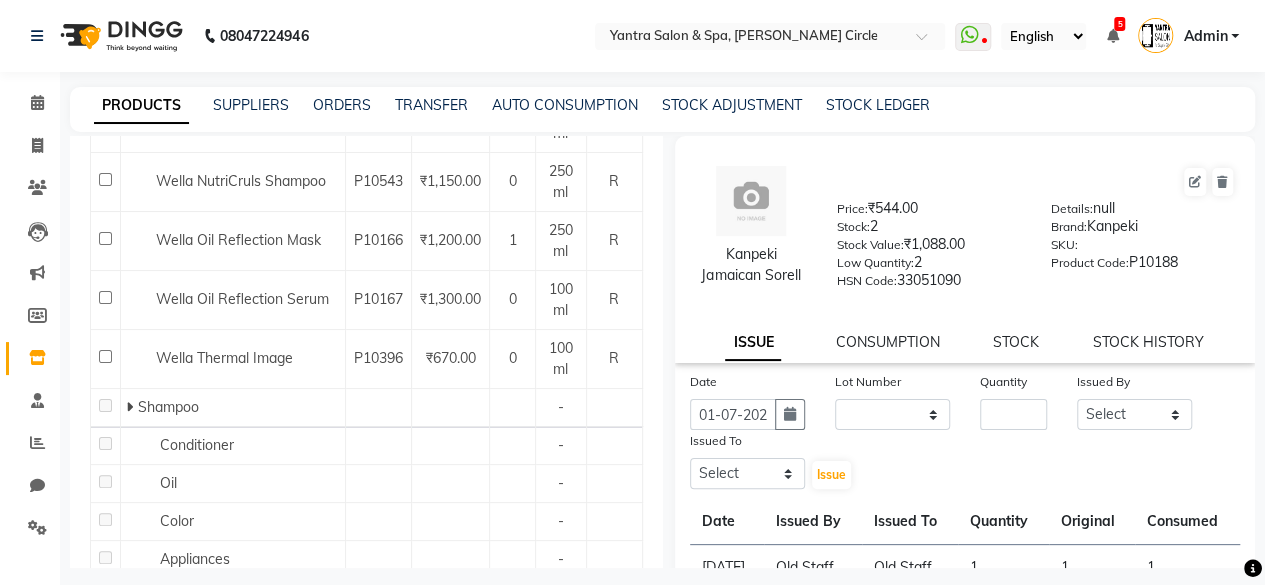 scroll, scrollTop: 1600, scrollLeft: 0, axis: vertical 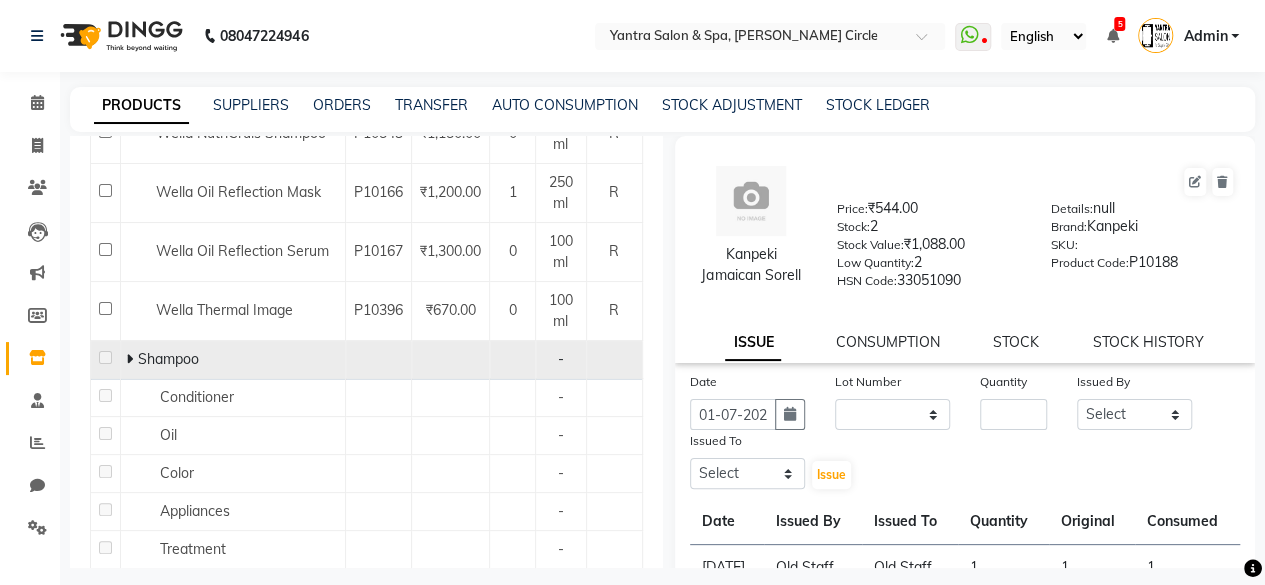 click 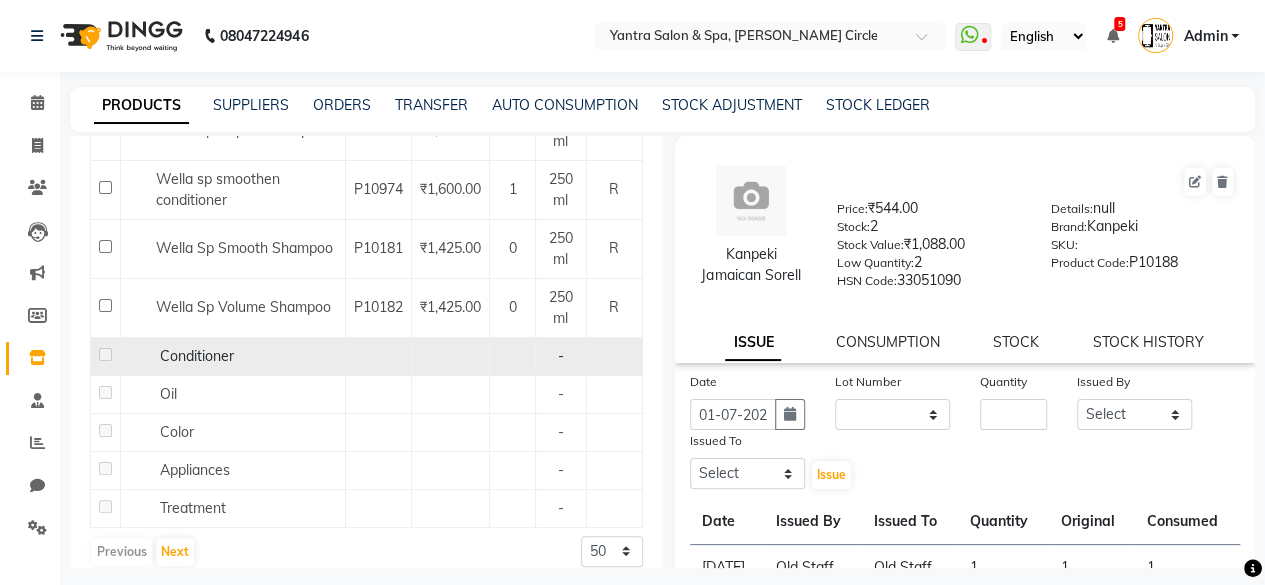 scroll, scrollTop: 2646, scrollLeft: 0, axis: vertical 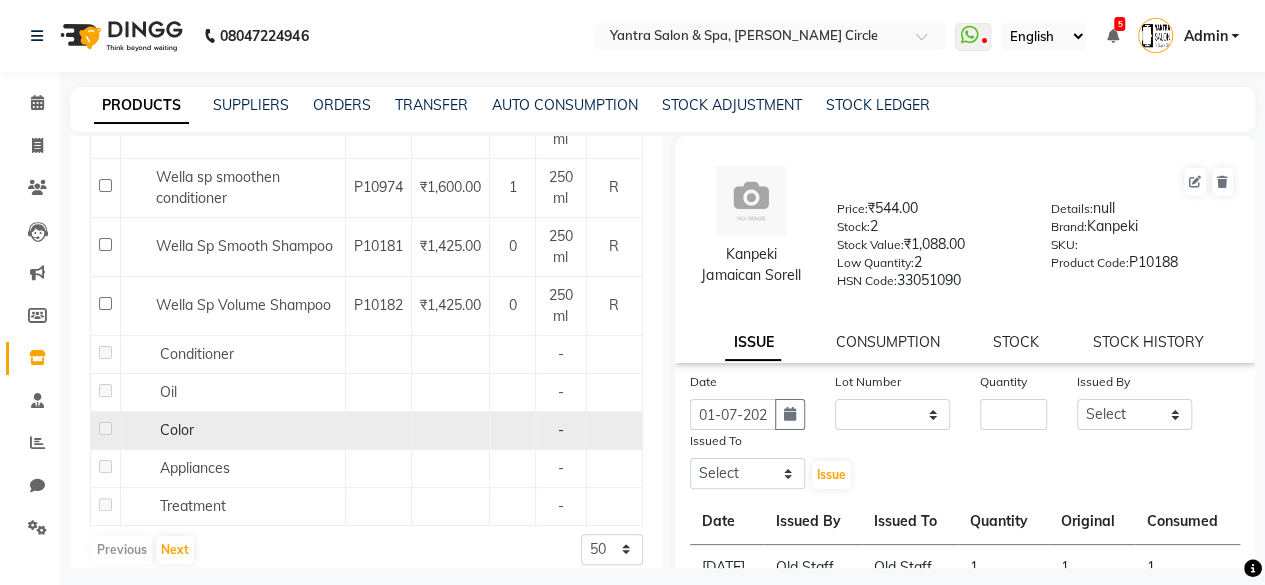 click on "Color" 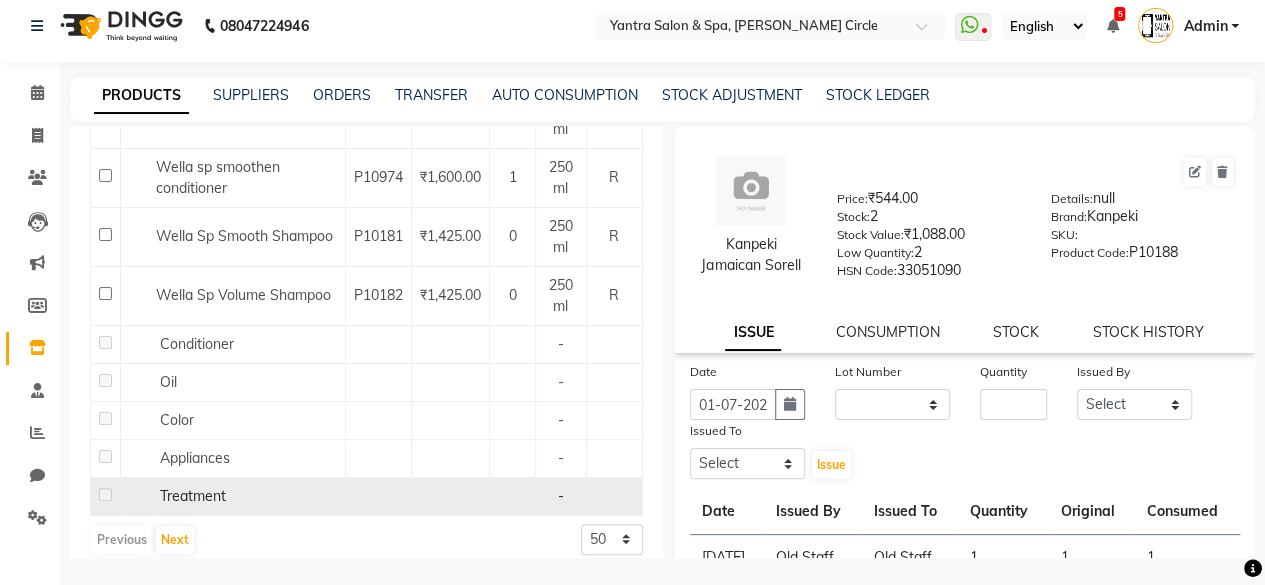 scroll, scrollTop: 12, scrollLeft: 0, axis: vertical 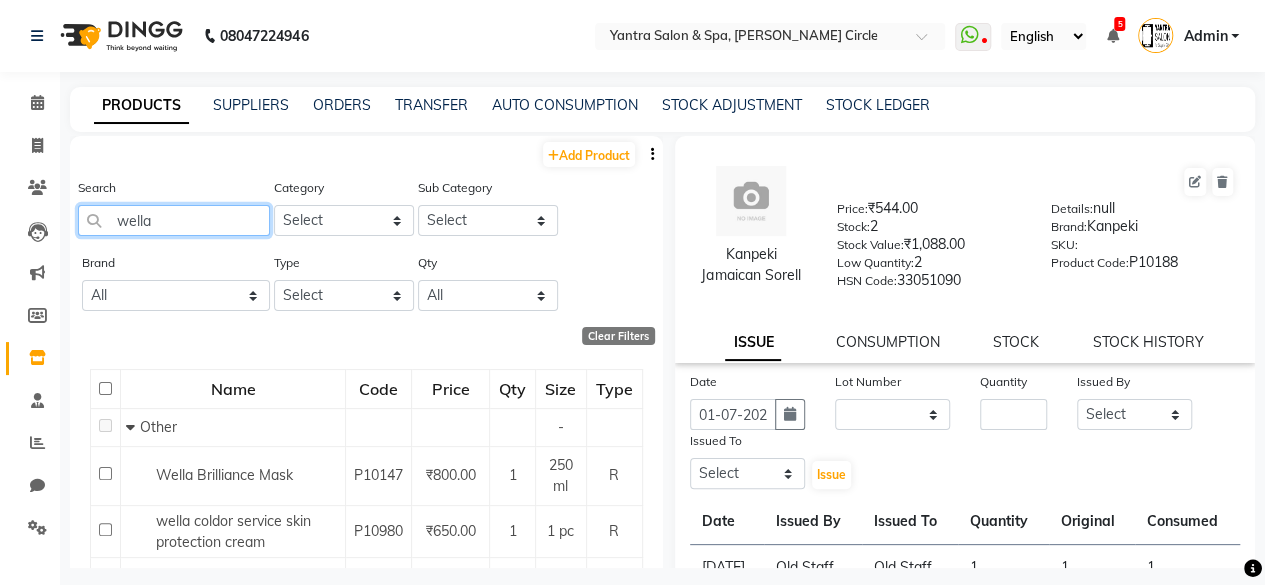 click on "wella" 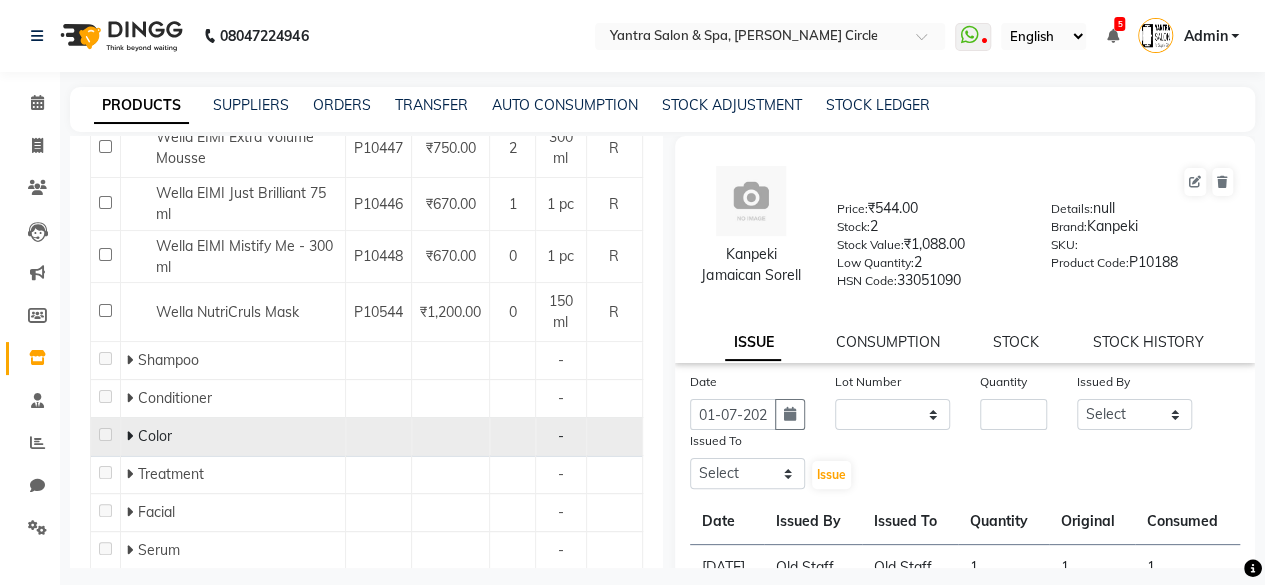 scroll, scrollTop: 800, scrollLeft: 0, axis: vertical 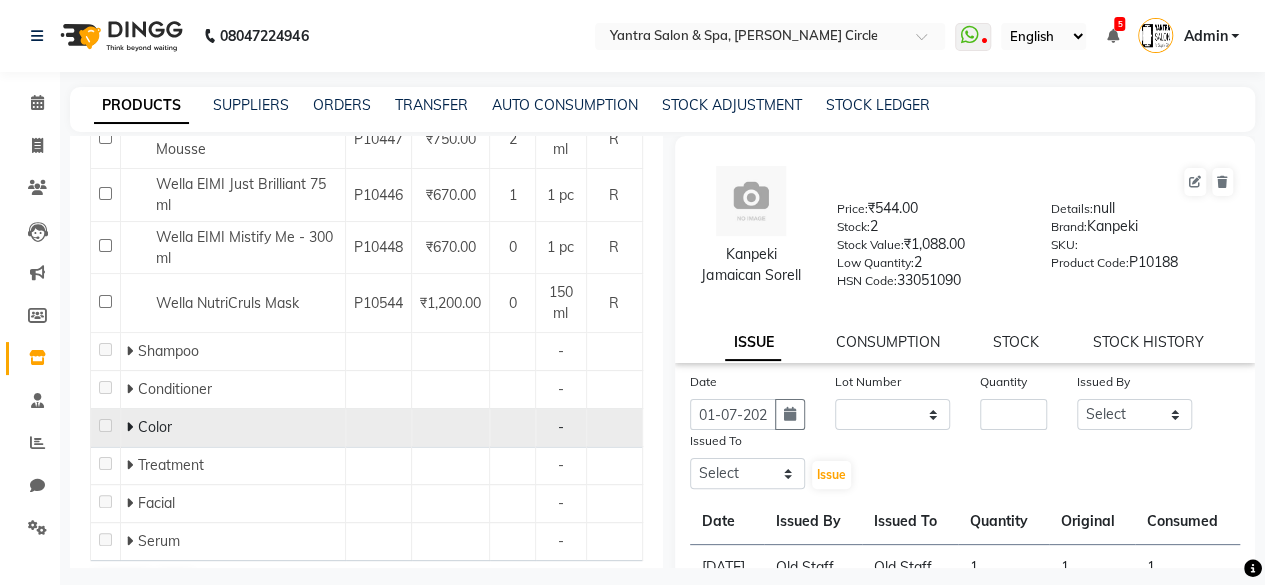 type on "44" 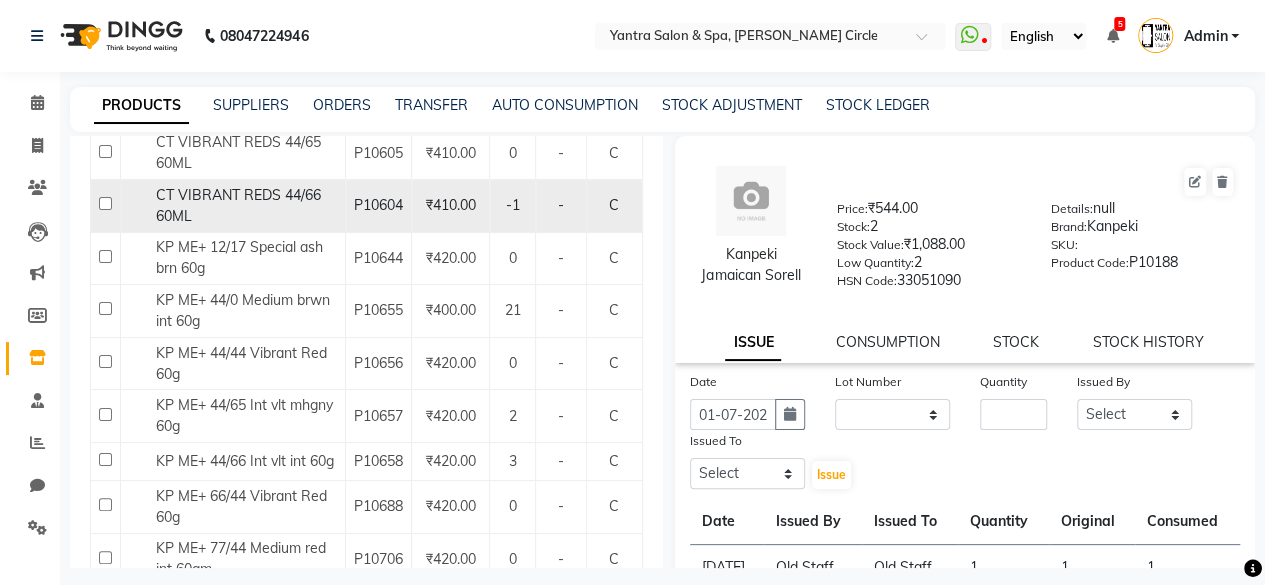scroll, scrollTop: 1200, scrollLeft: 0, axis: vertical 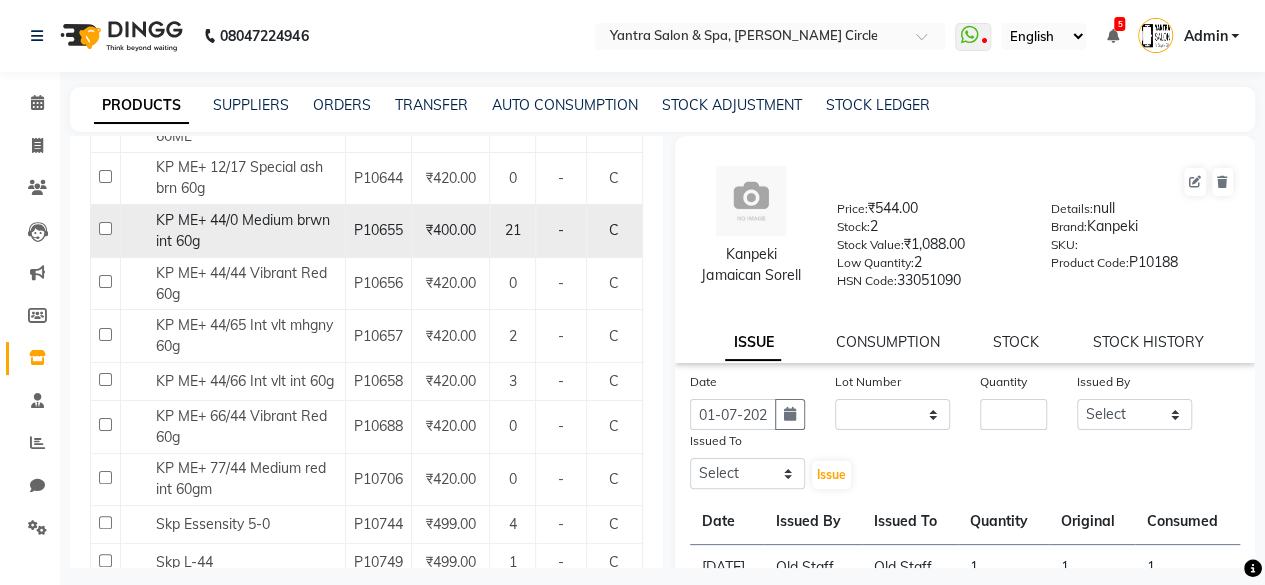 click on "KP ME+ 44/0 Medium brwn int 60g" 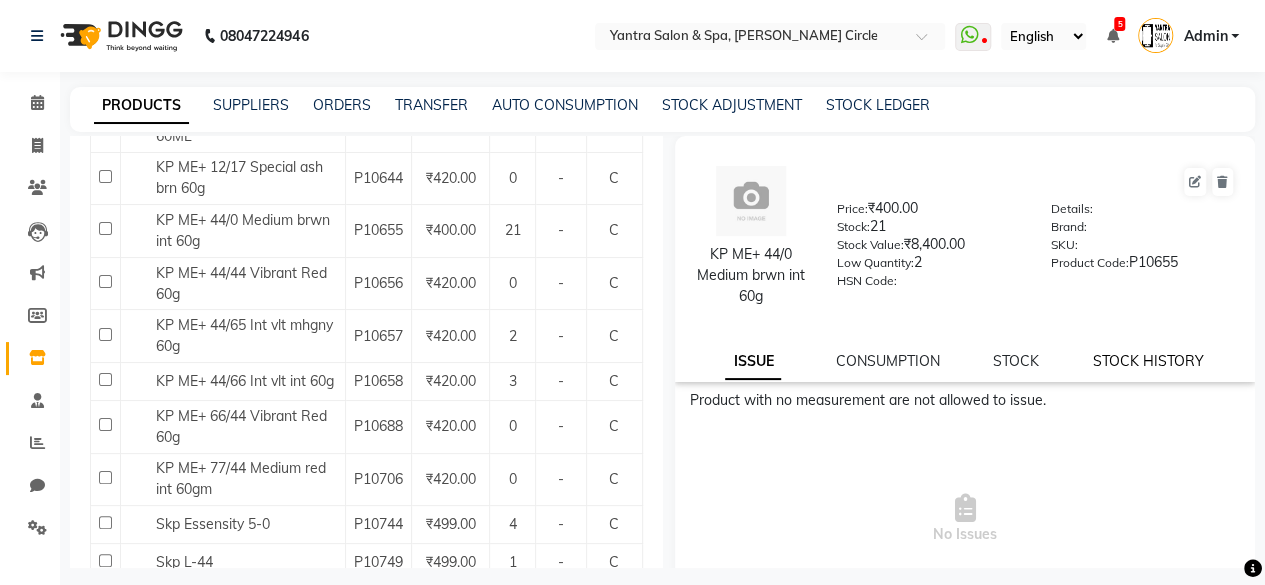 click on "STOCK HISTORY" 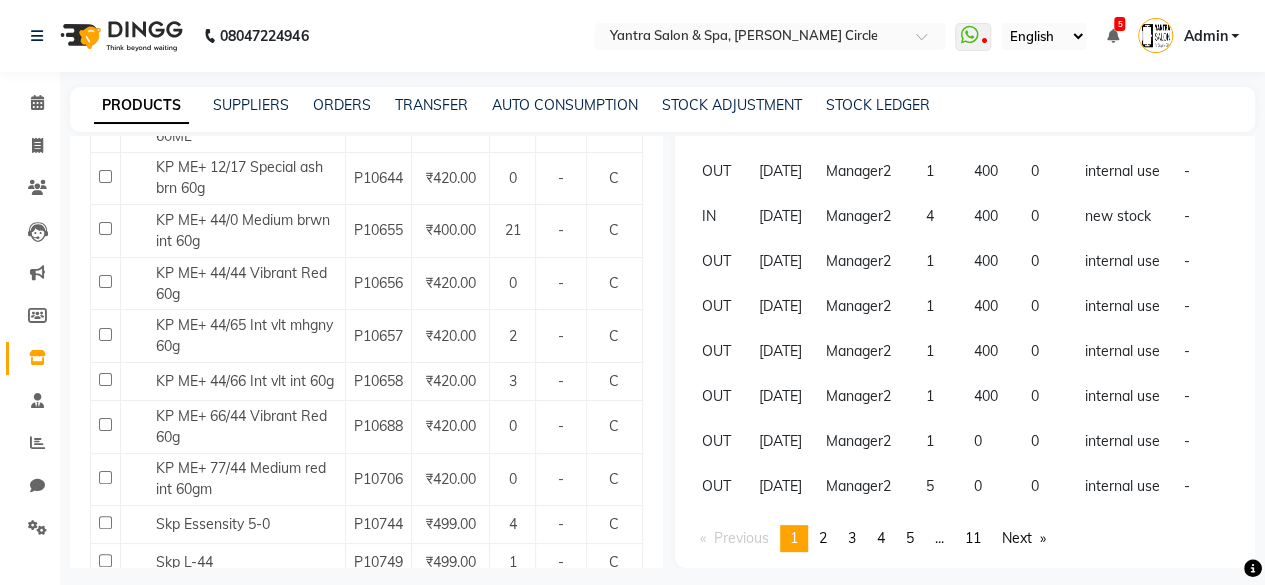 scroll, scrollTop: 646, scrollLeft: 0, axis: vertical 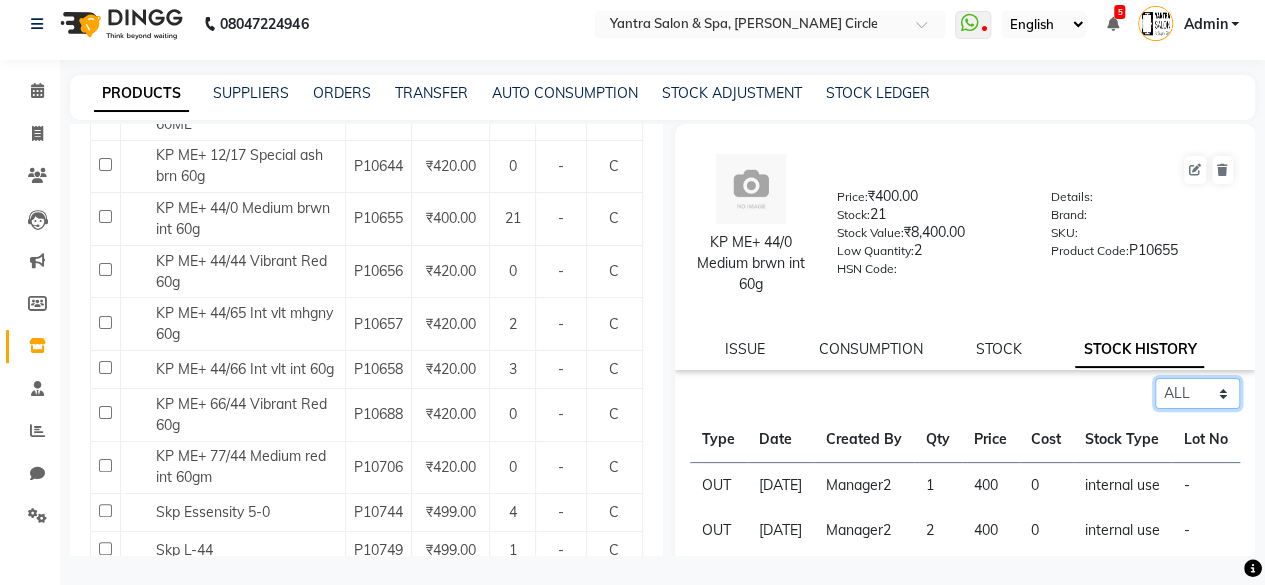 click on "Select ALL IN OUT" 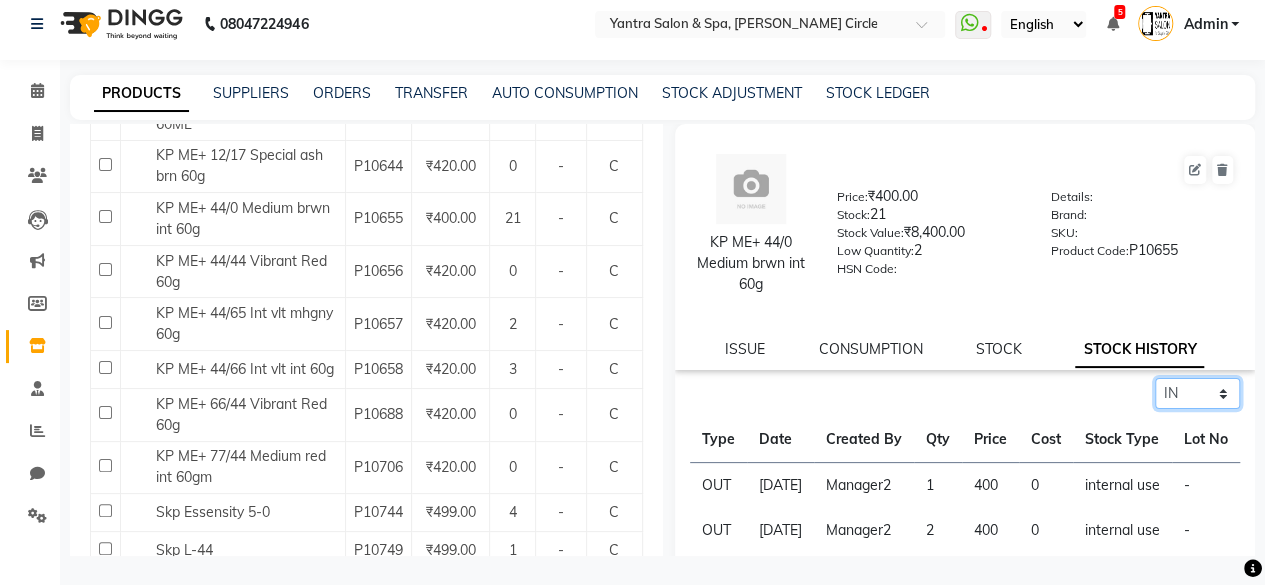 click on "Select ALL IN OUT" 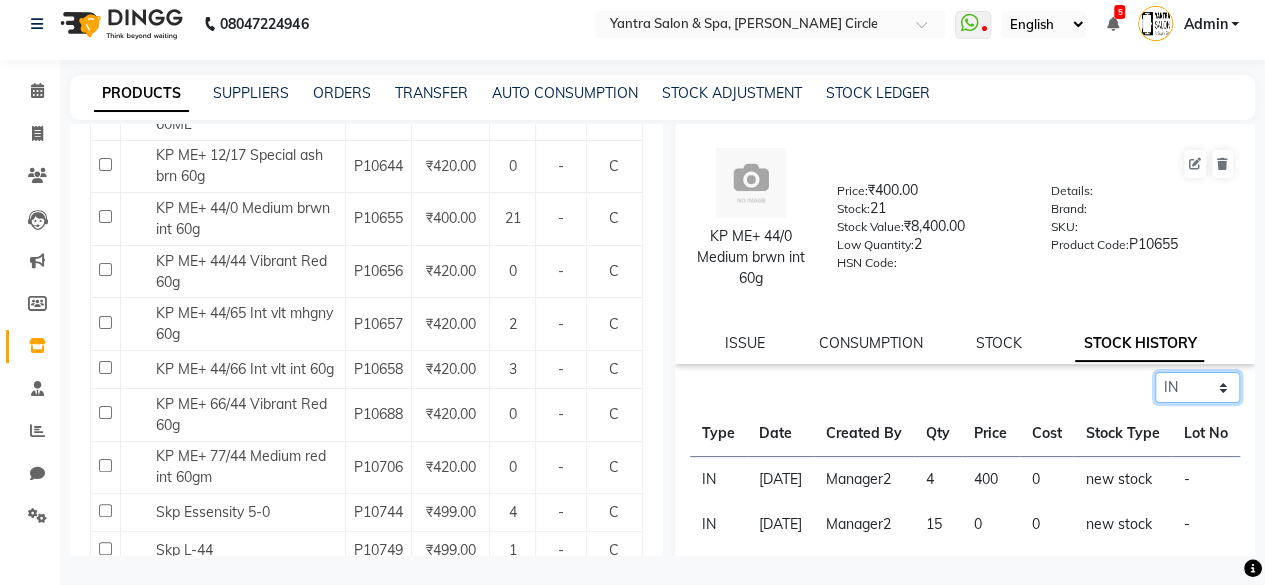 scroll, scrollTop: 0, scrollLeft: 0, axis: both 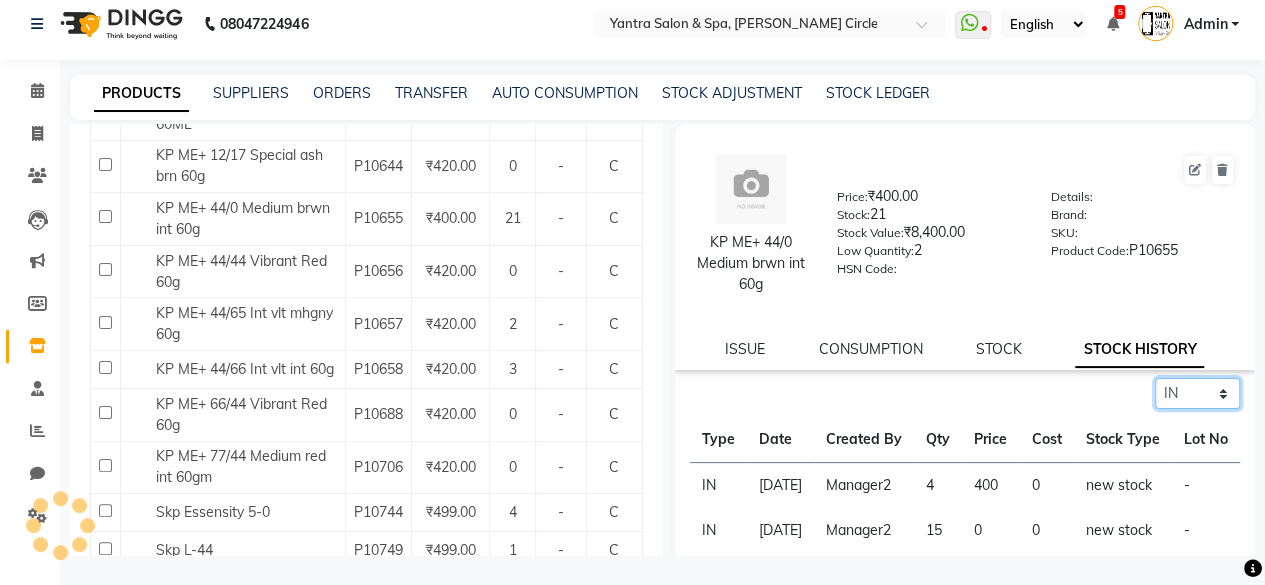 click on "Select ALL IN OUT" 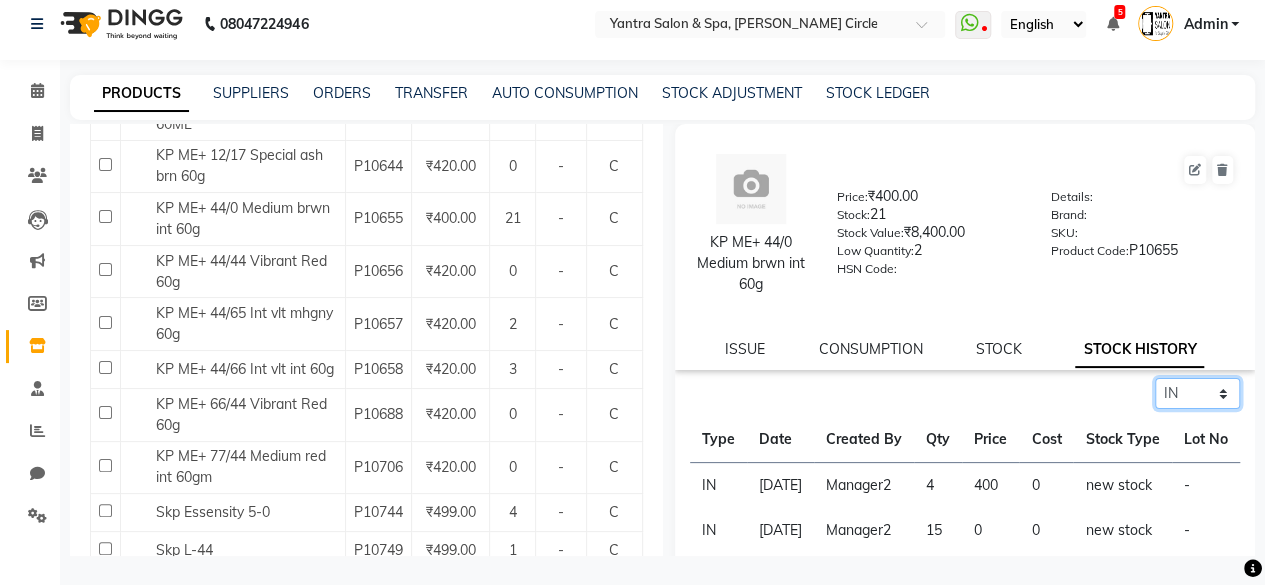 select on "out" 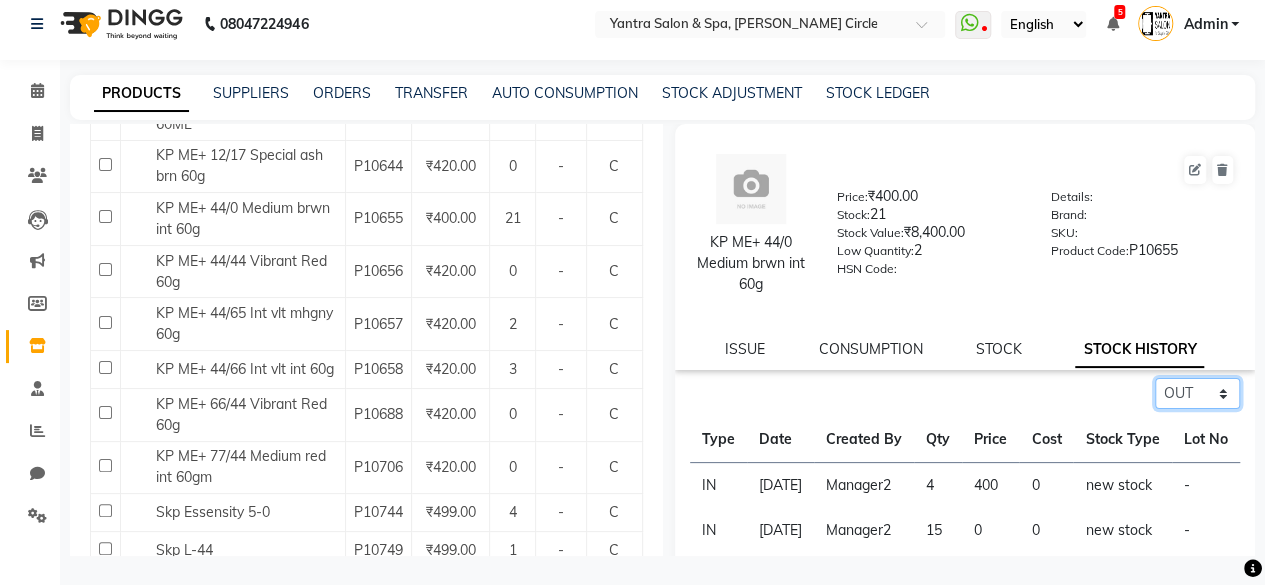 click on "Select ALL IN OUT" 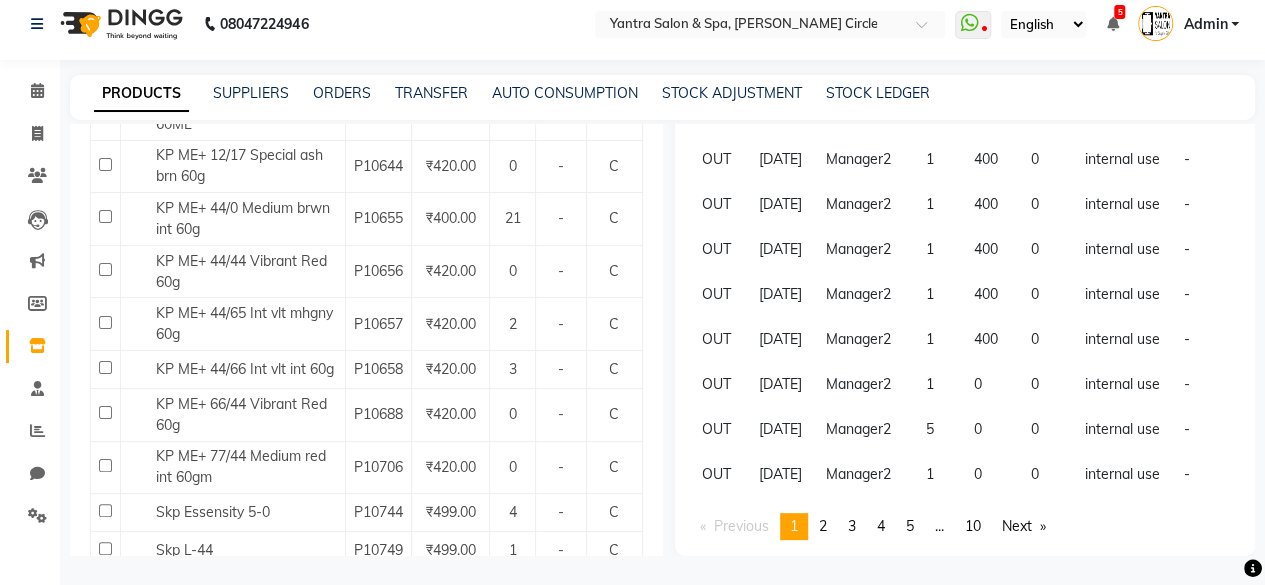 scroll, scrollTop: 646, scrollLeft: 0, axis: vertical 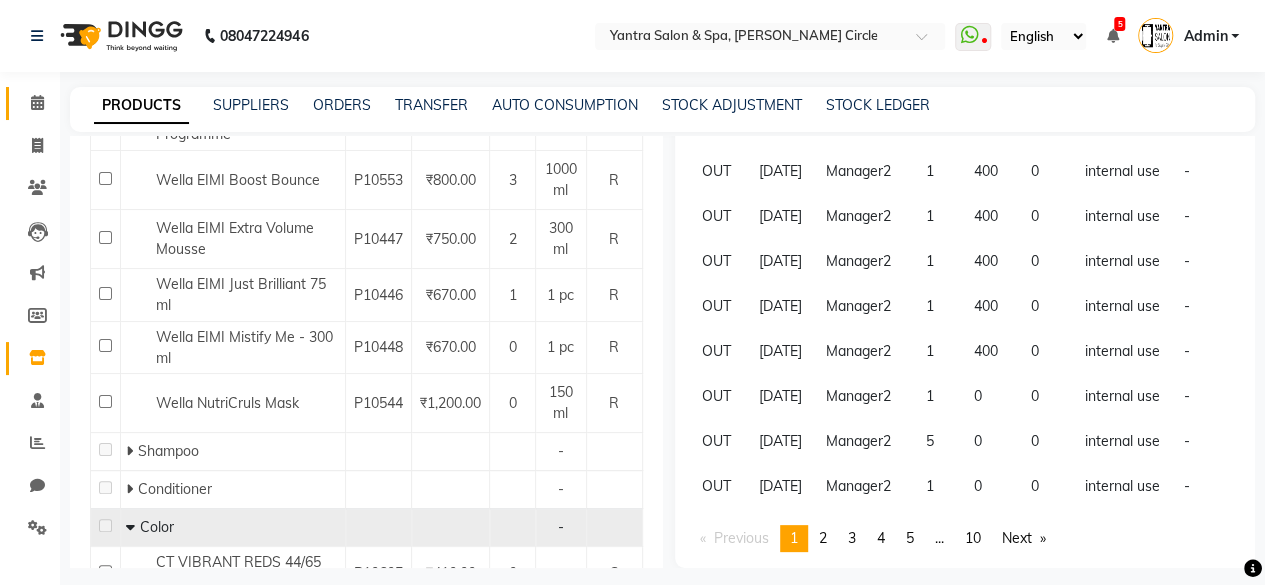 click on "Calendar" 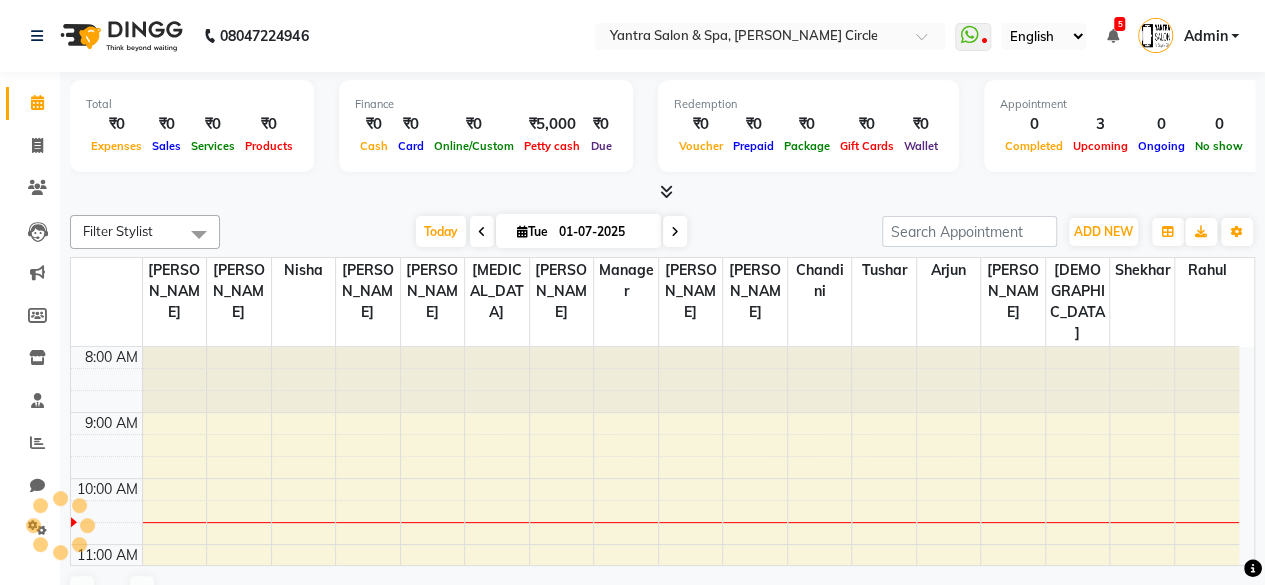scroll, scrollTop: 0, scrollLeft: 0, axis: both 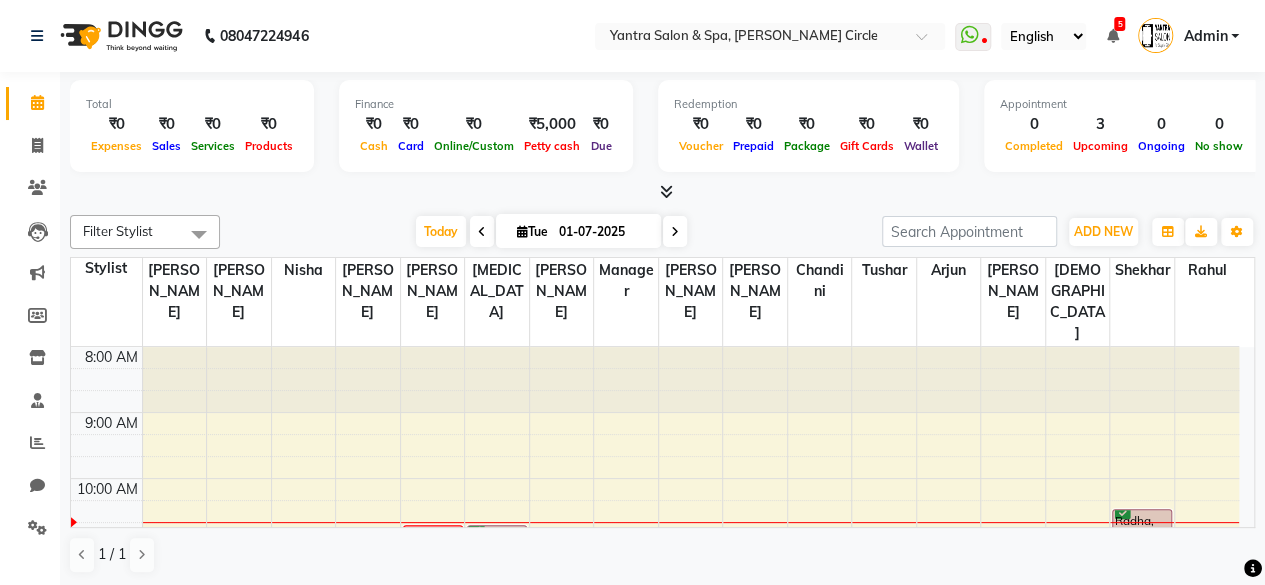 click at bounding box center [522, 231] 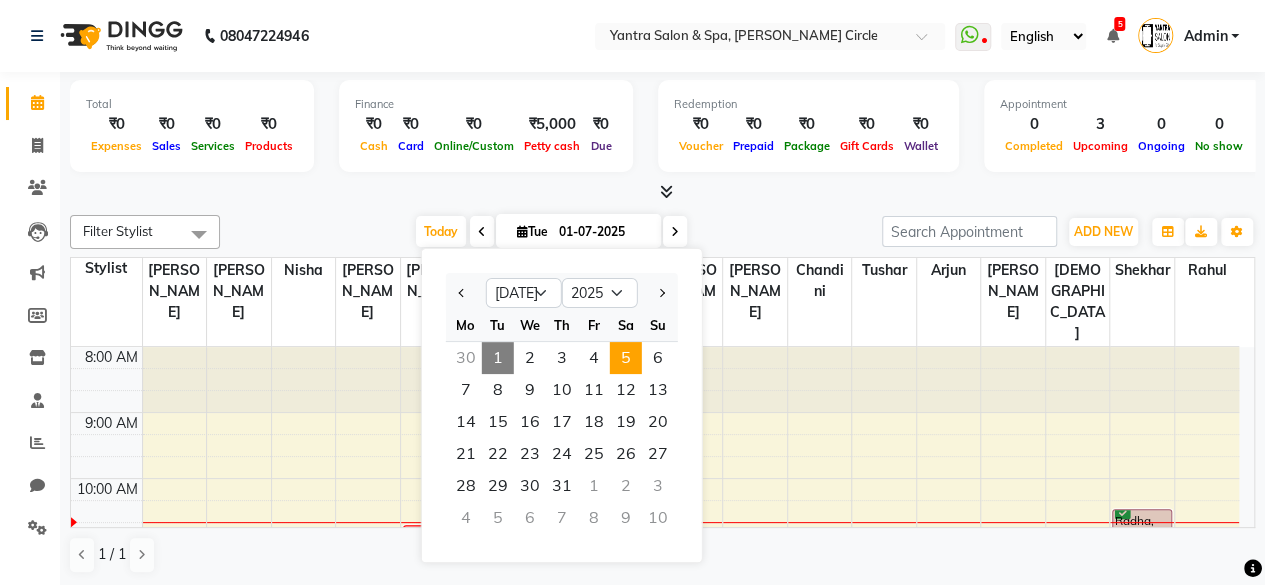 click on "5" at bounding box center (626, 358) 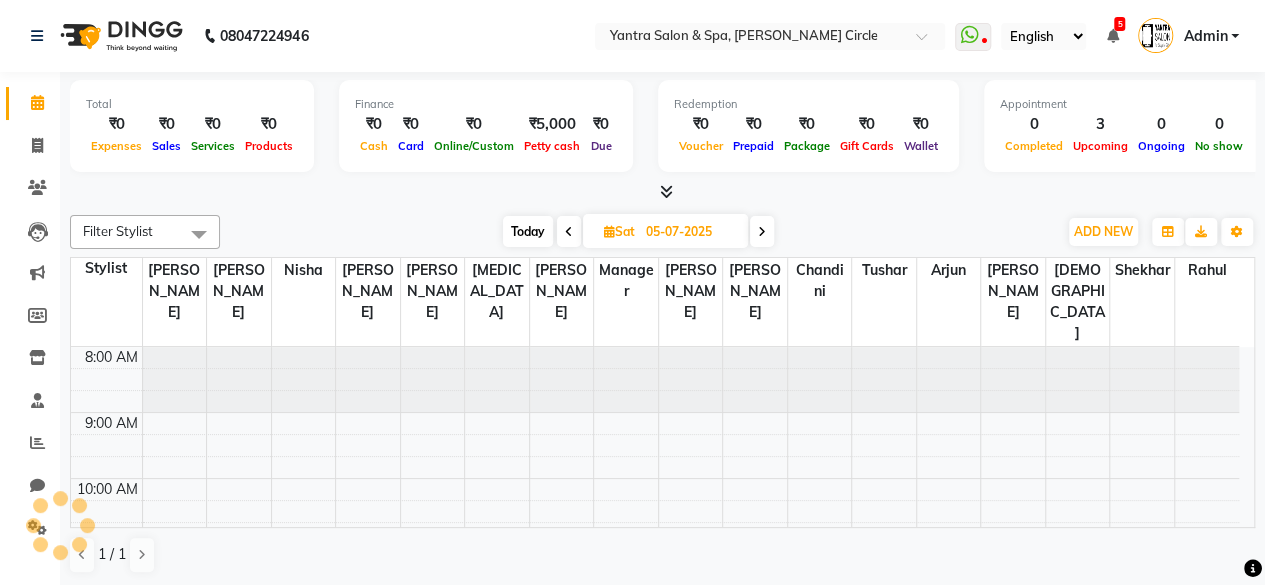 scroll, scrollTop: 131, scrollLeft: 0, axis: vertical 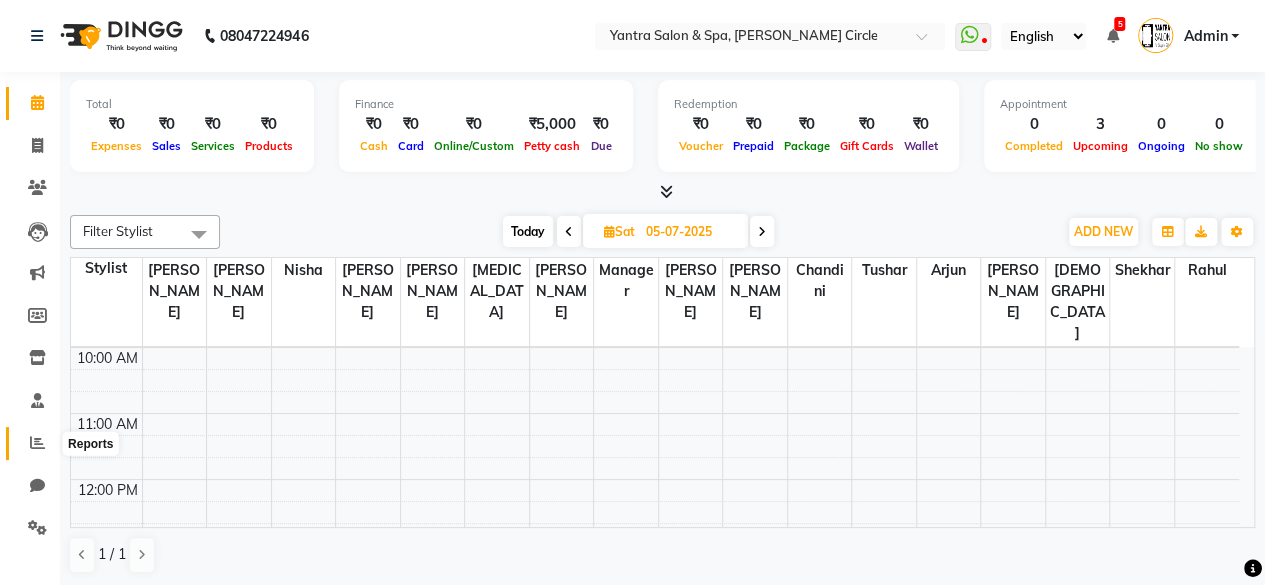 click 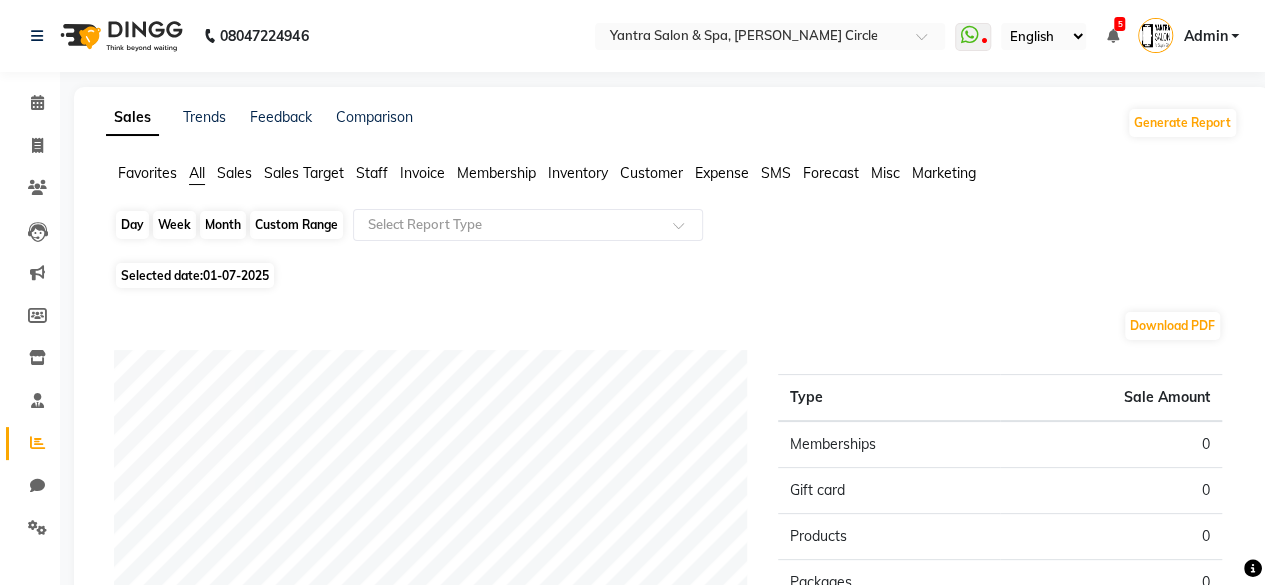click on "Day" 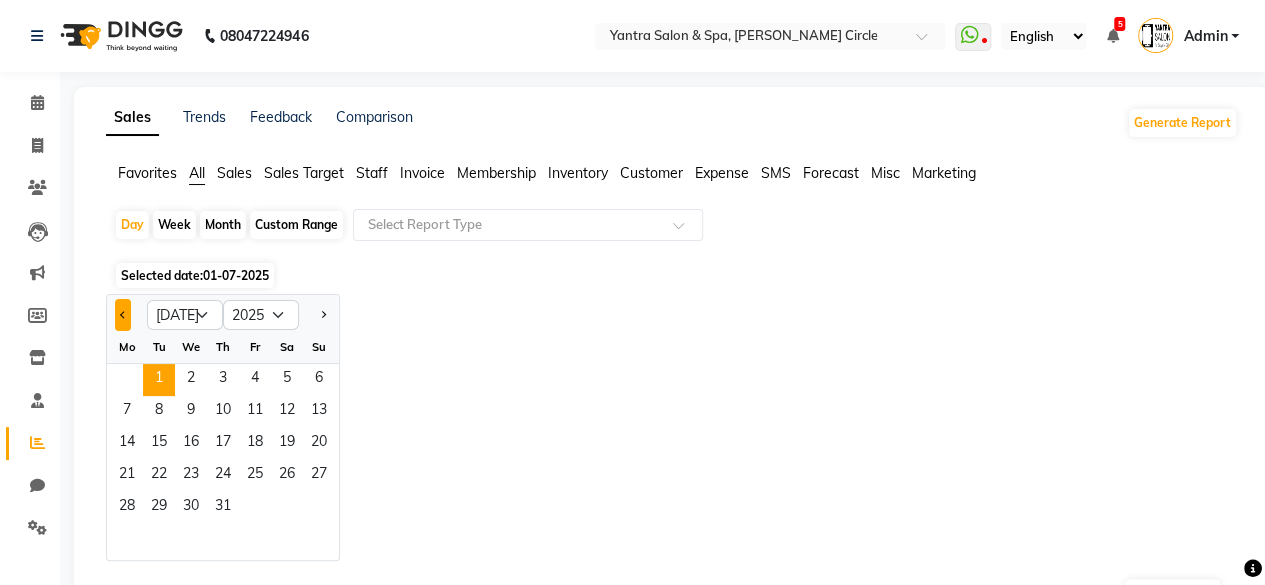 click 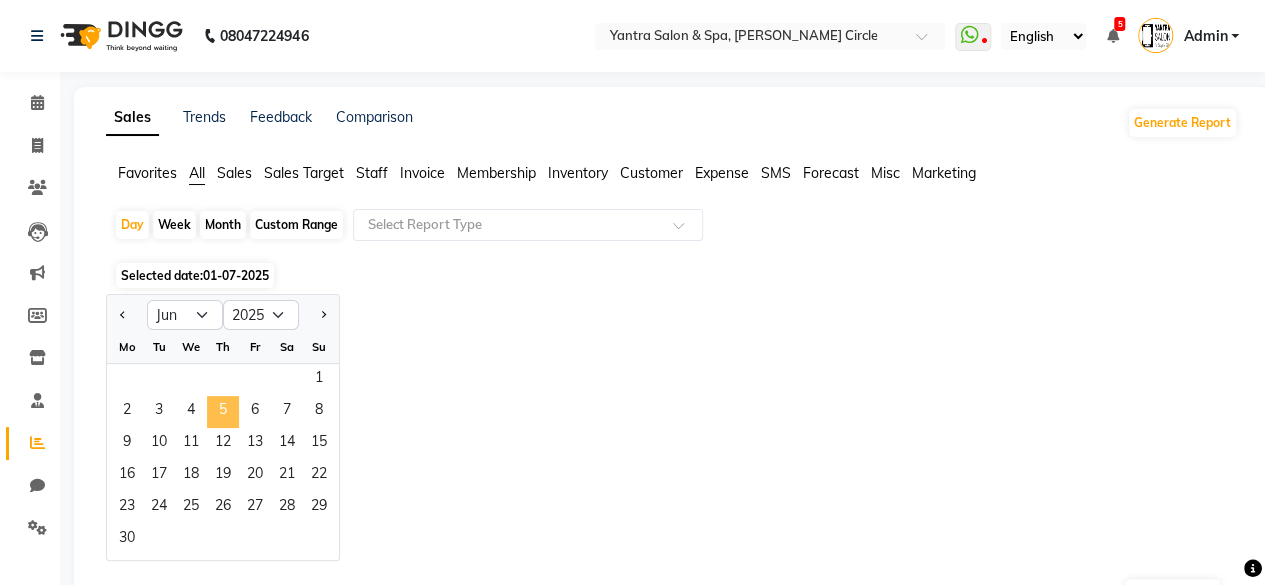 click on "5" 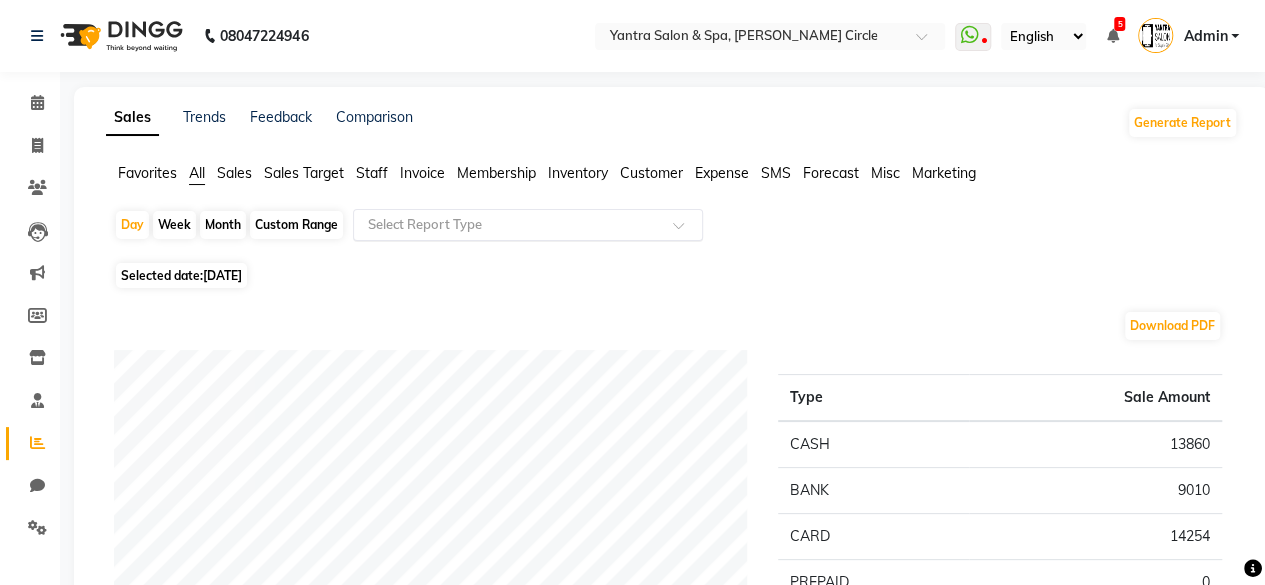 click on "Select Report Type" 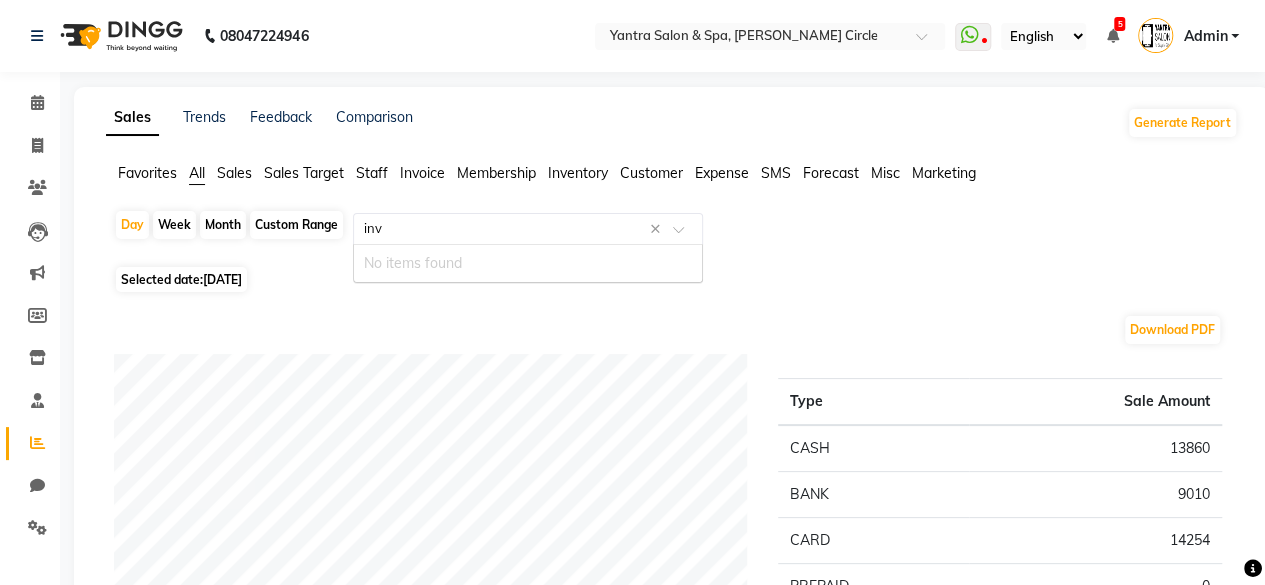 type on "inv" 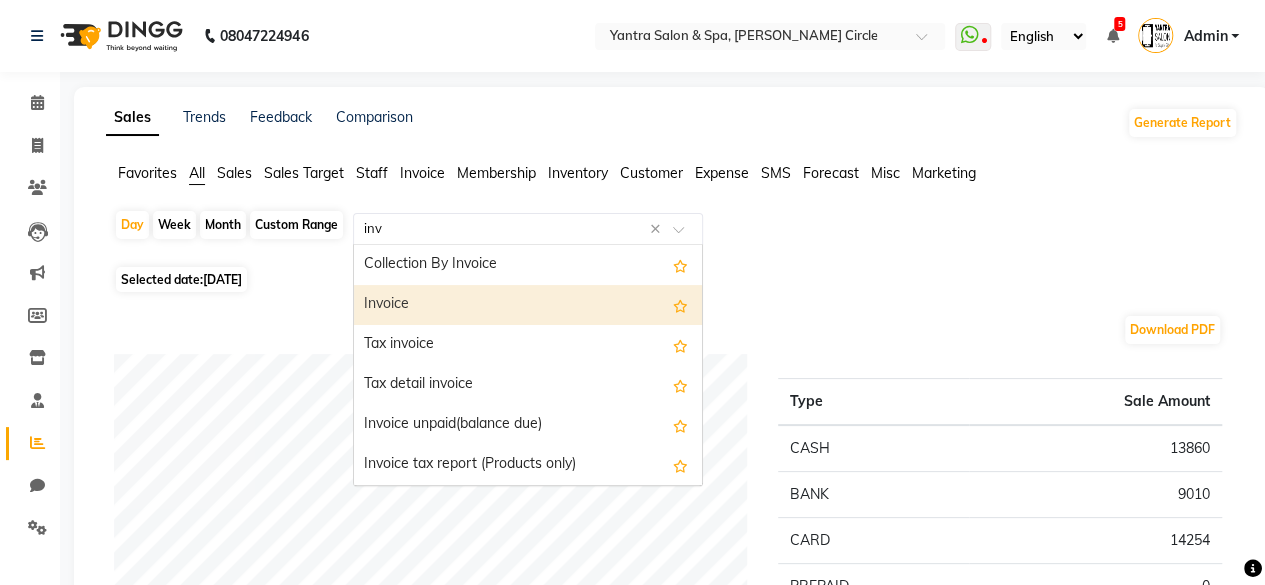click on "Invoice" at bounding box center [528, 305] 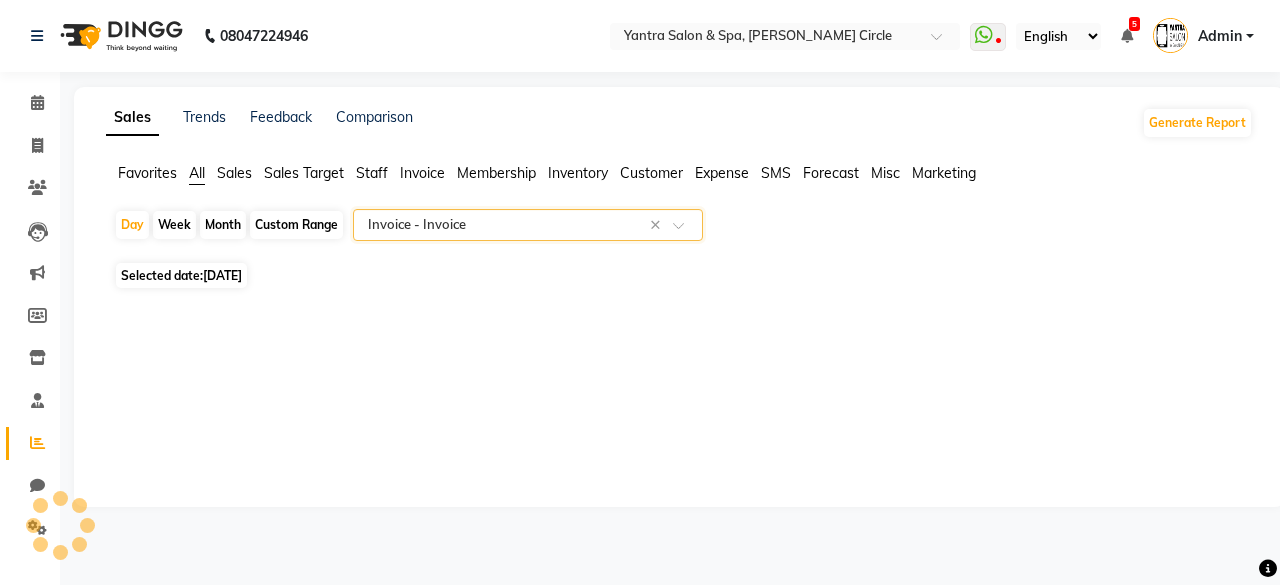 select on "filtered_report" 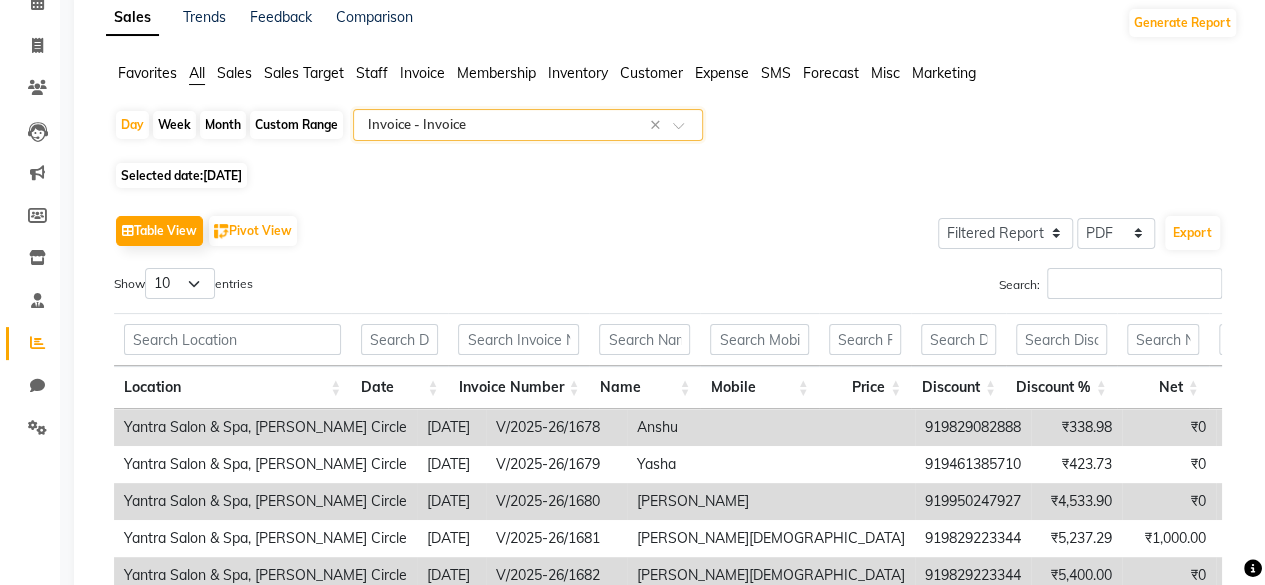 scroll, scrollTop: 300, scrollLeft: 0, axis: vertical 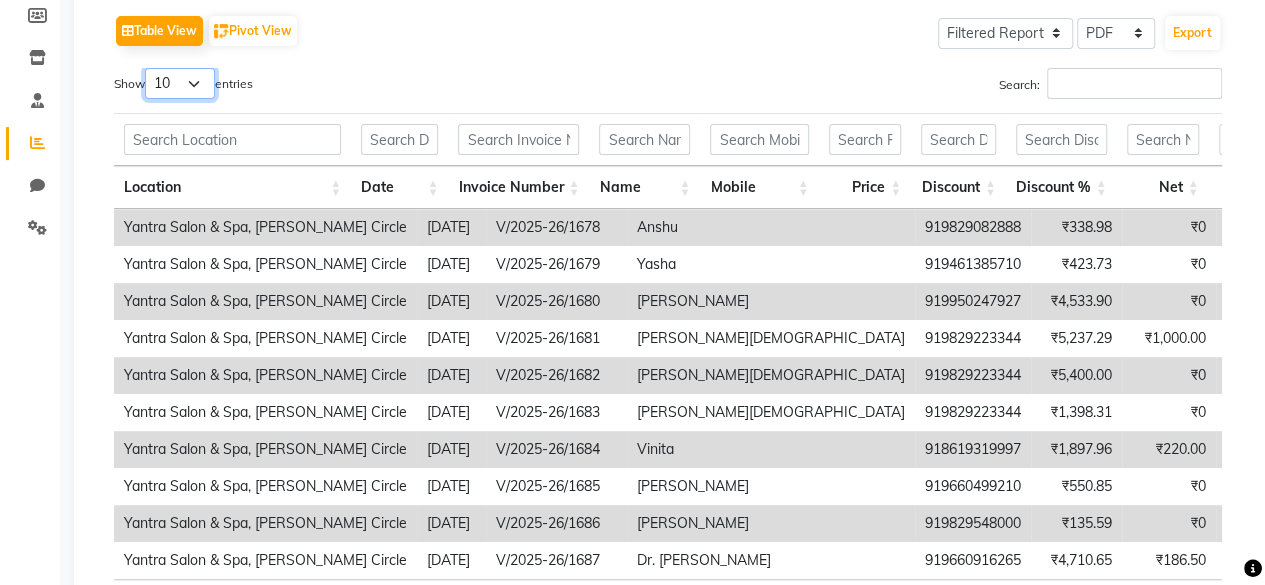 click on "10 25 50 100" at bounding box center [180, 83] 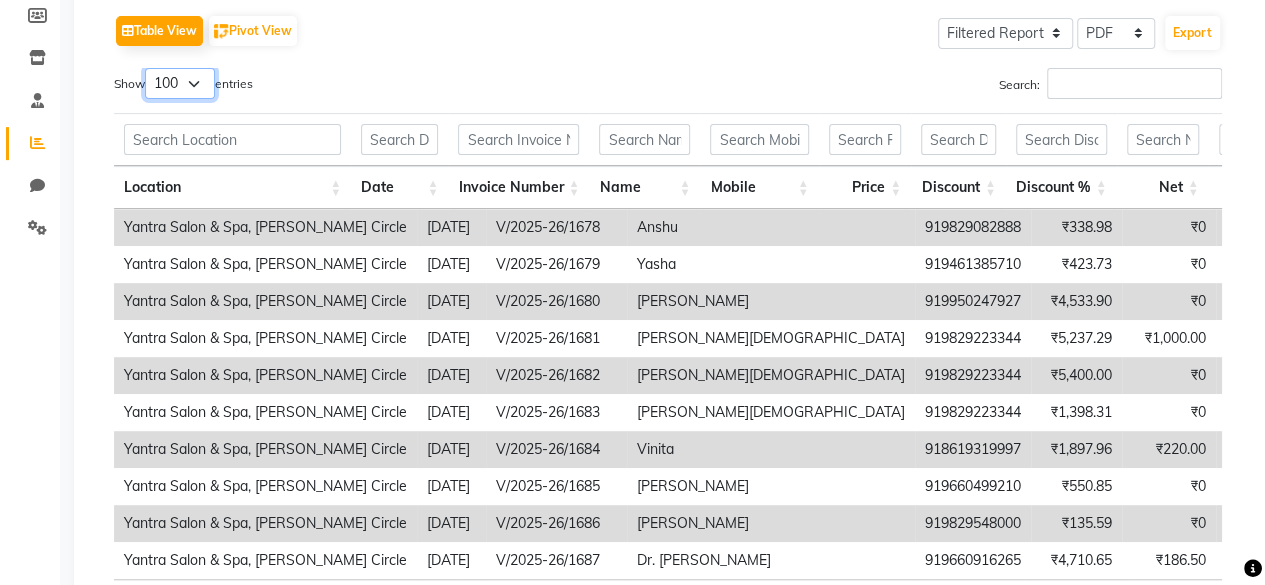 click on "10 25 50 100" at bounding box center [180, 83] 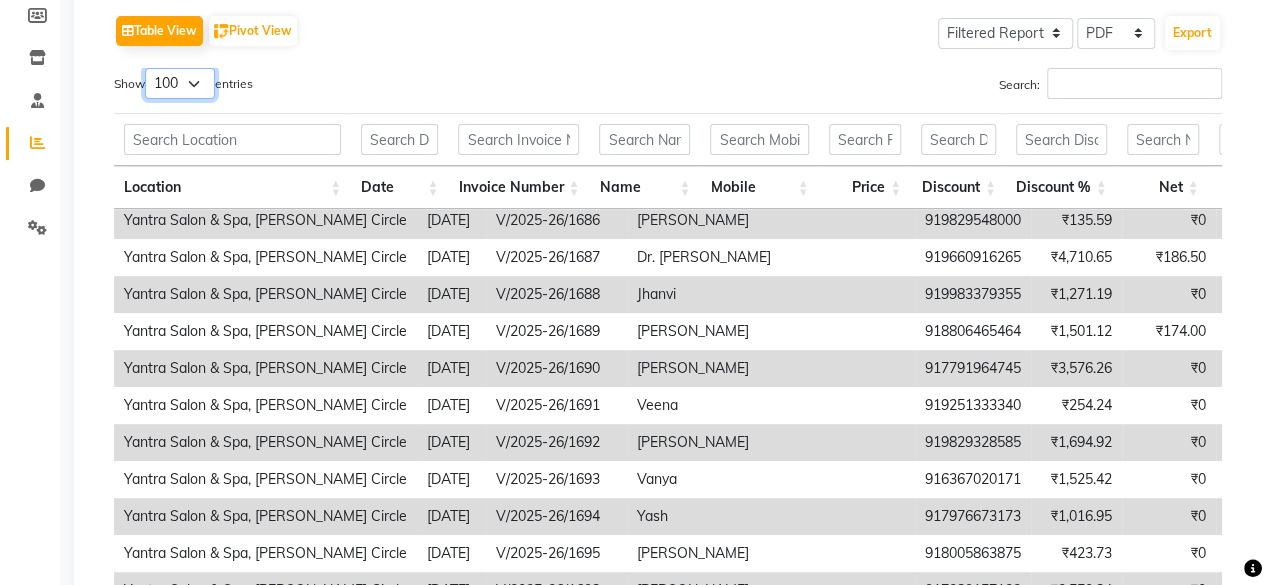 scroll, scrollTop: 318, scrollLeft: 0, axis: vertical 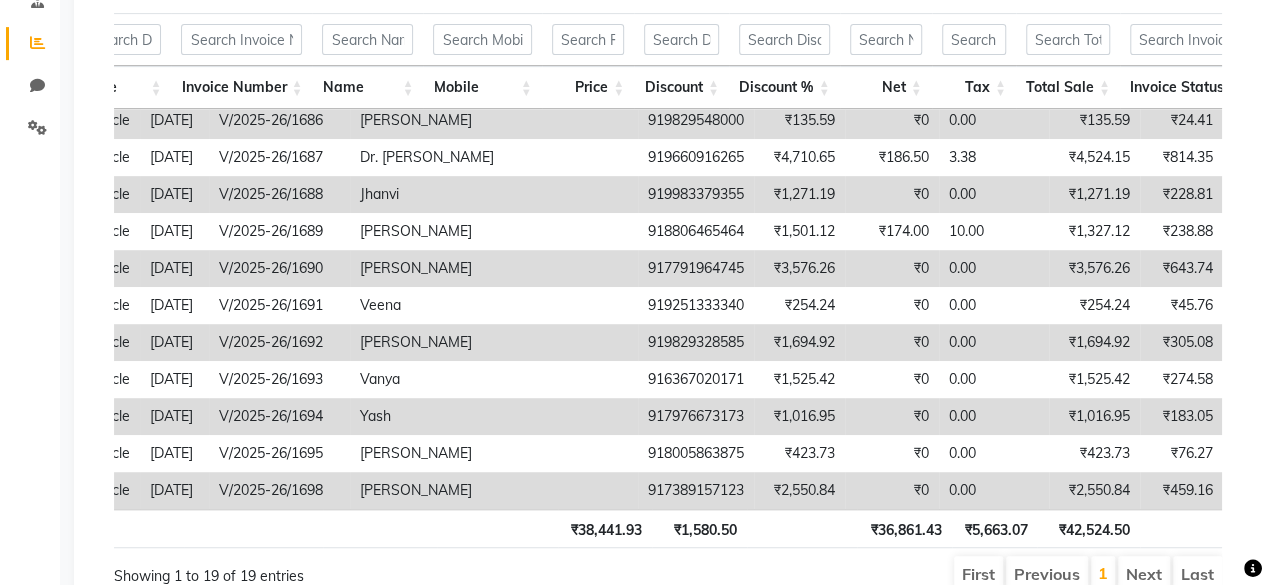 click on "917389157123" at bounding box center [696, 490] 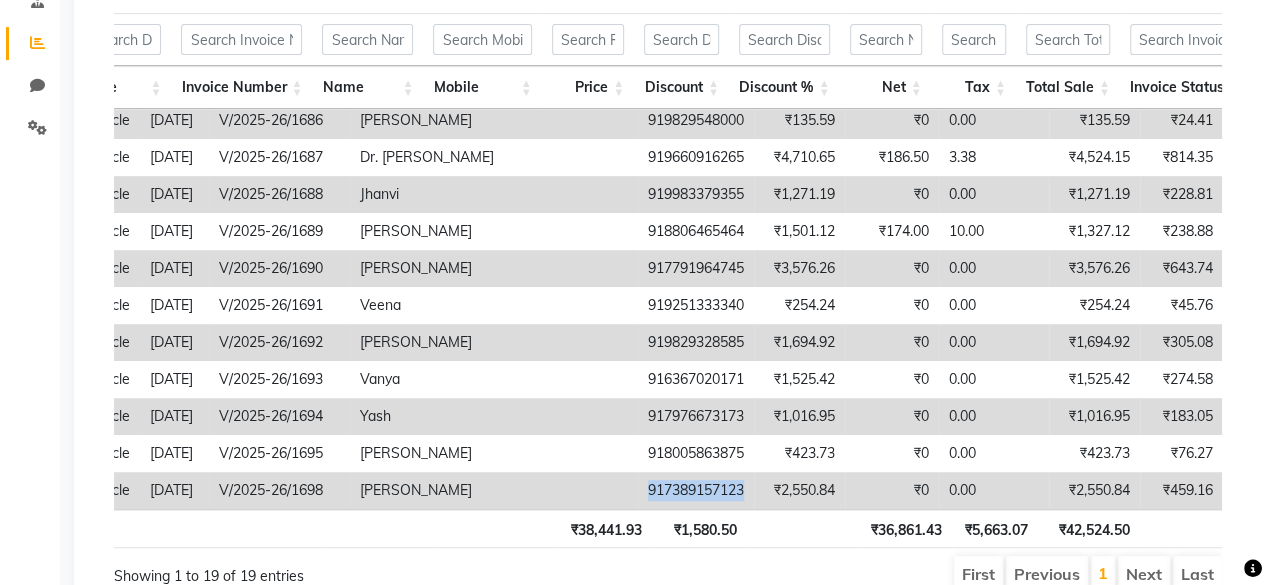 click on "917389157123" at bounding box center [696, 490] 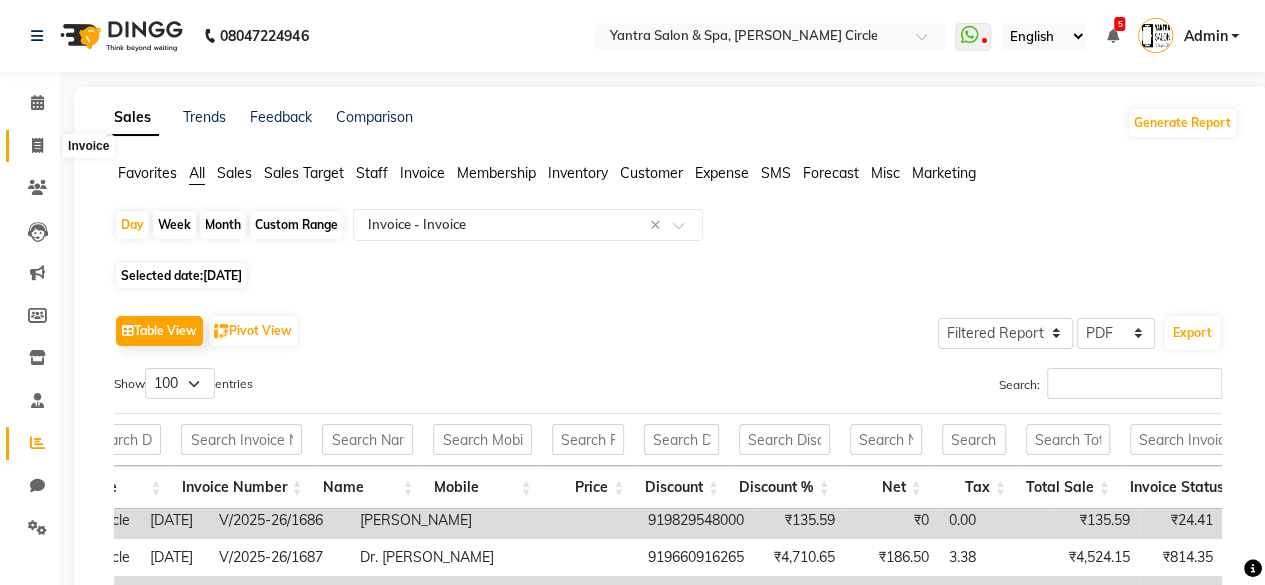 click 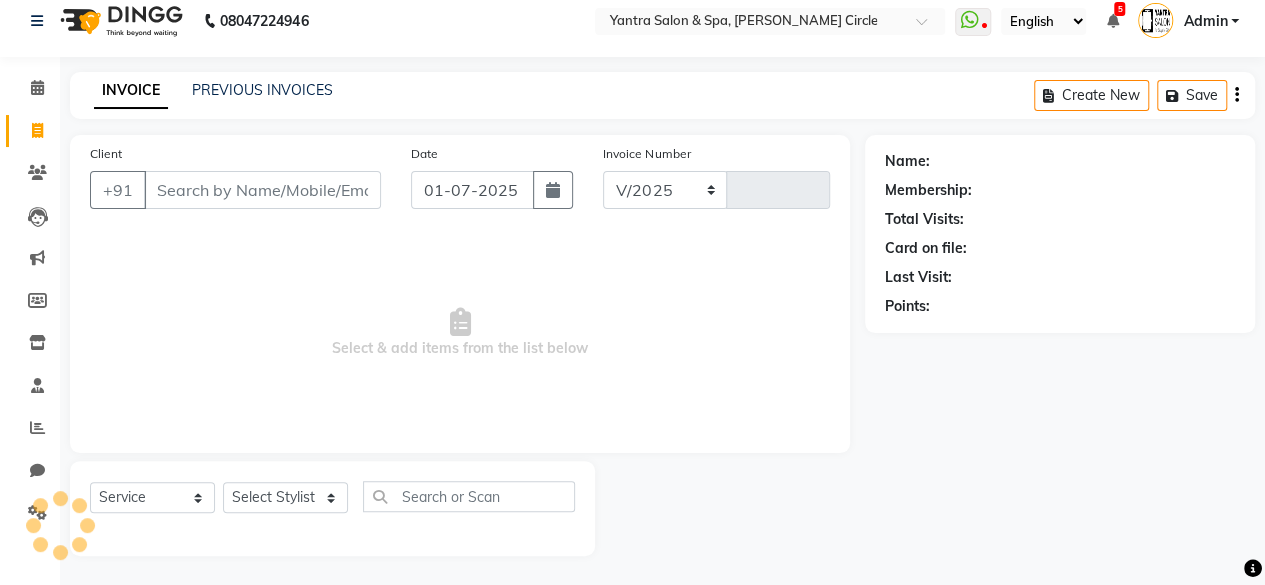 select on "152" 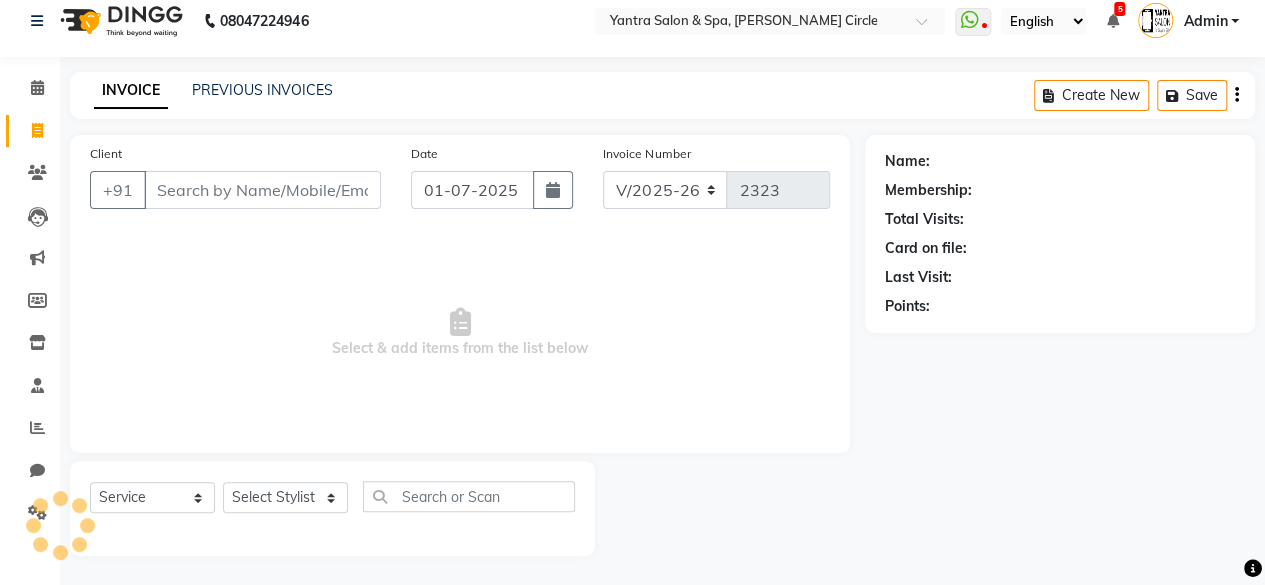 click on "Client" at bounding box center [262, 190] 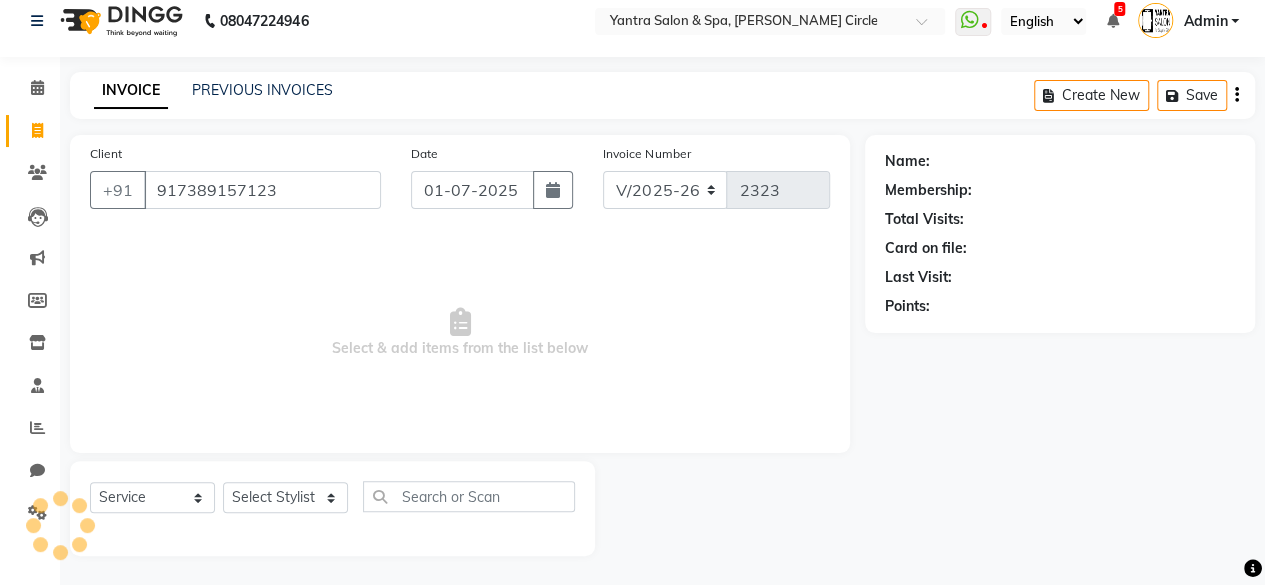 type on "917389157123" 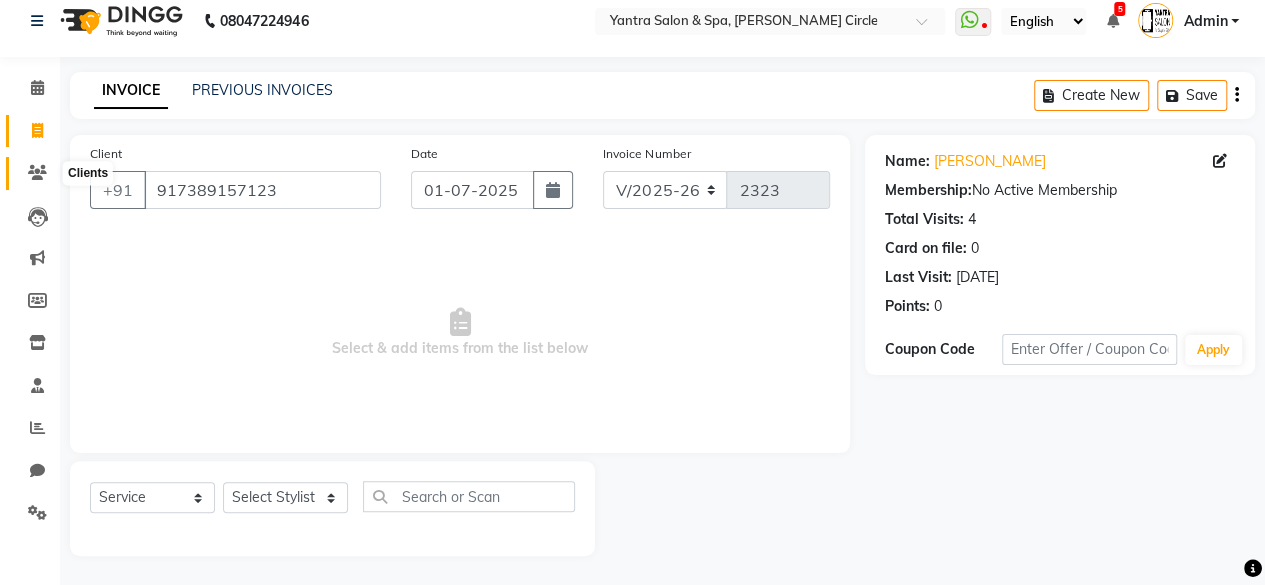 click 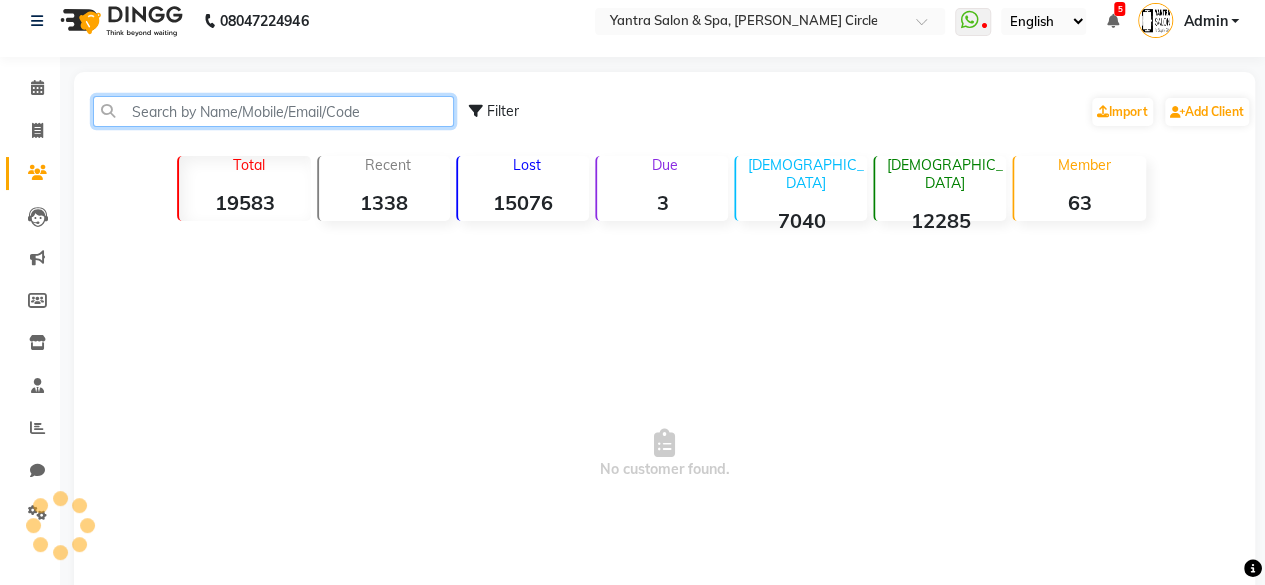 click 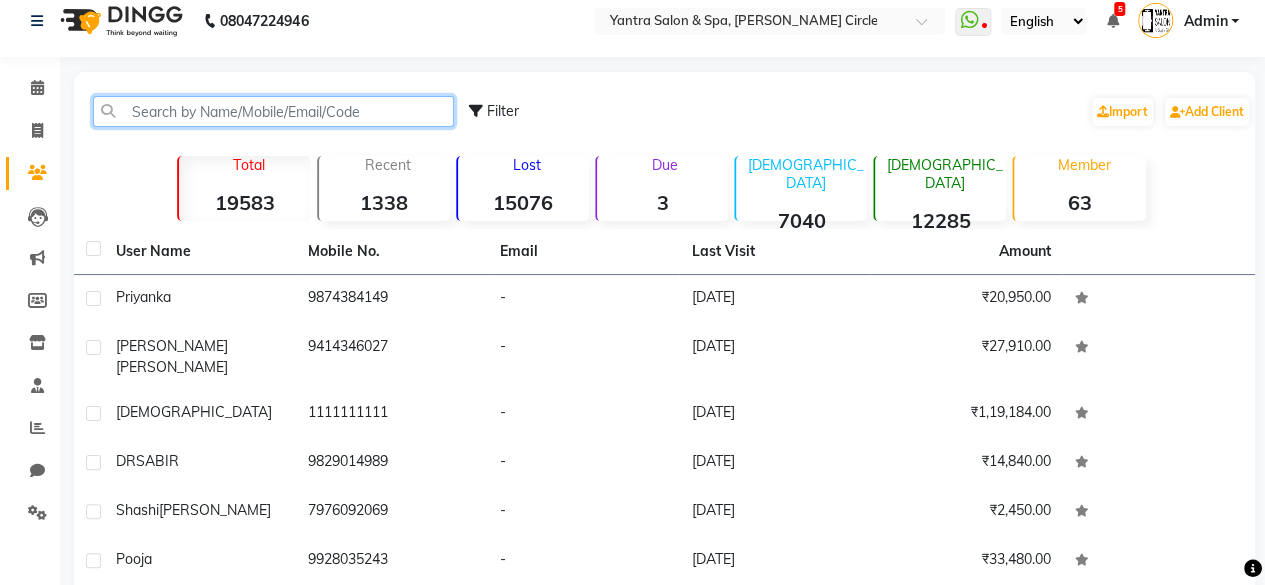 paste on "917389157123" 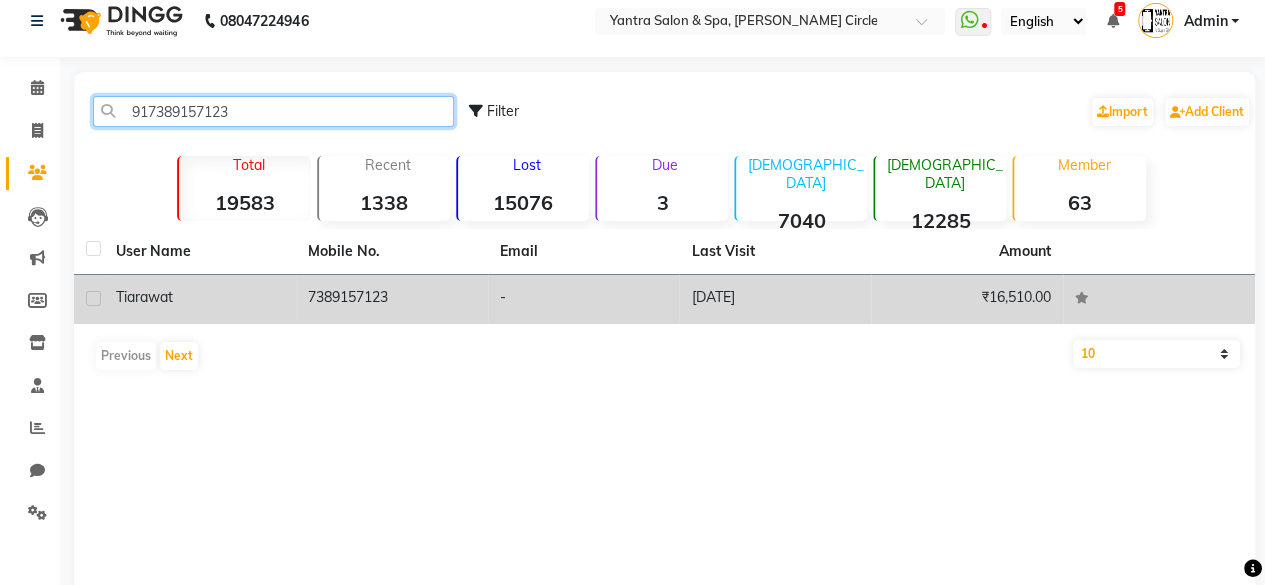 type on "917389157123" 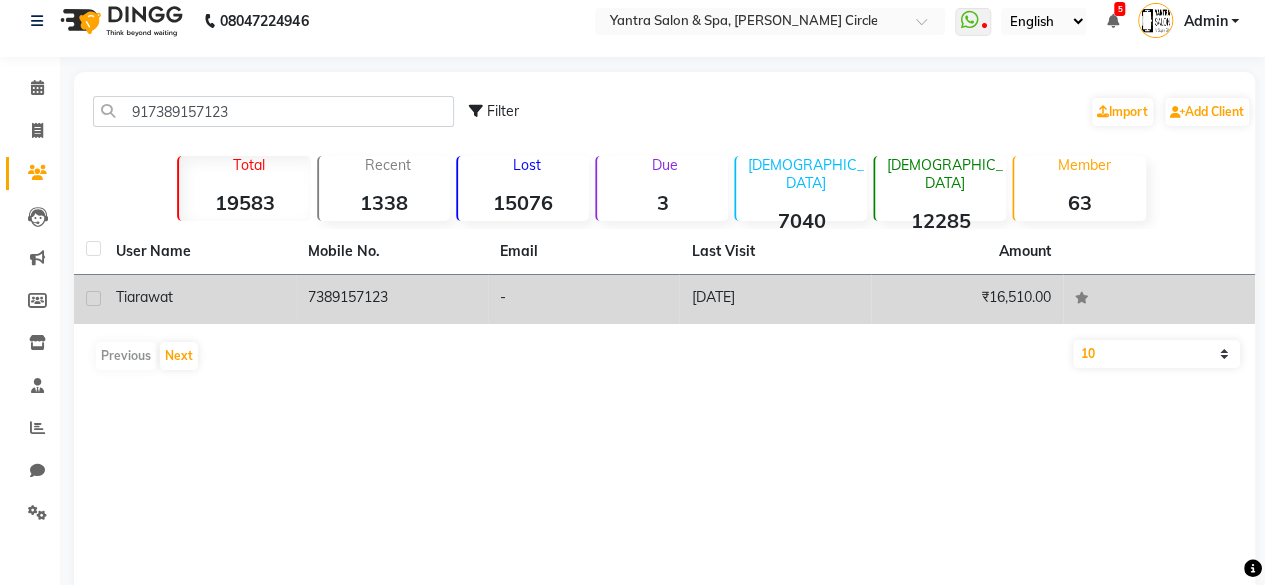 click on "[PERSON_NAME]" 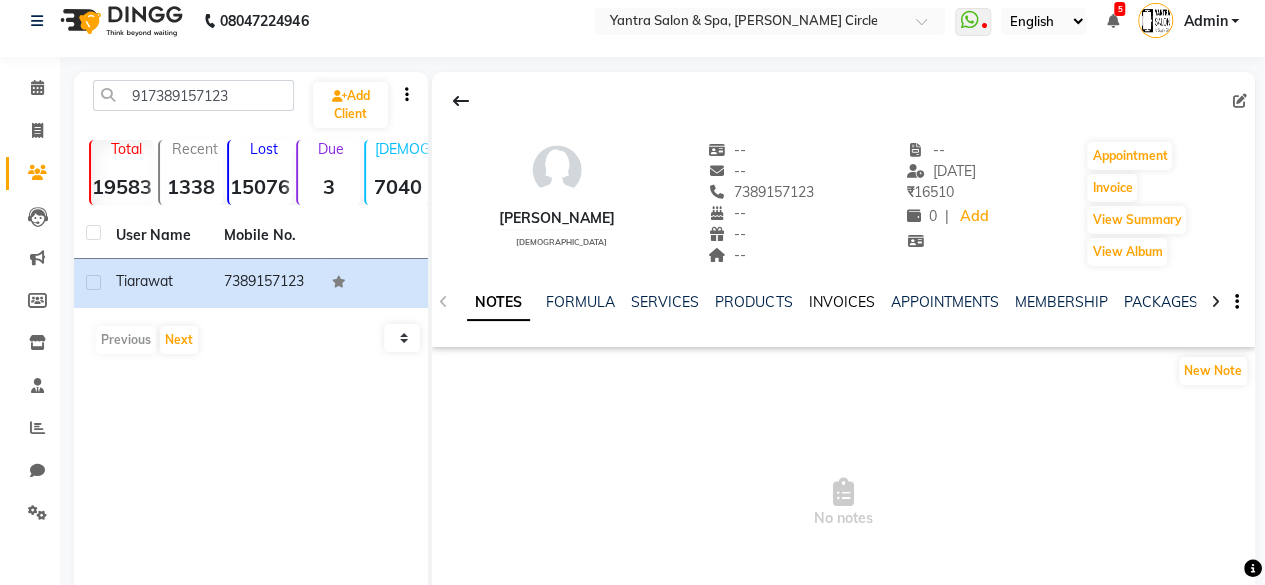 click on "INVOICES" 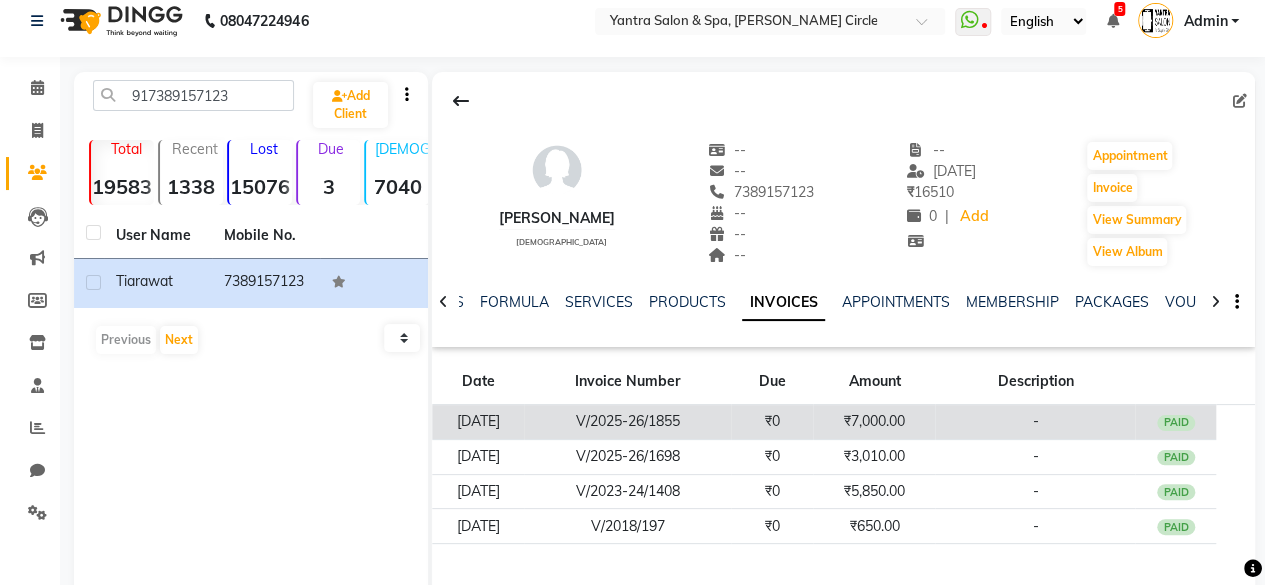 click on "₹7,000.00" 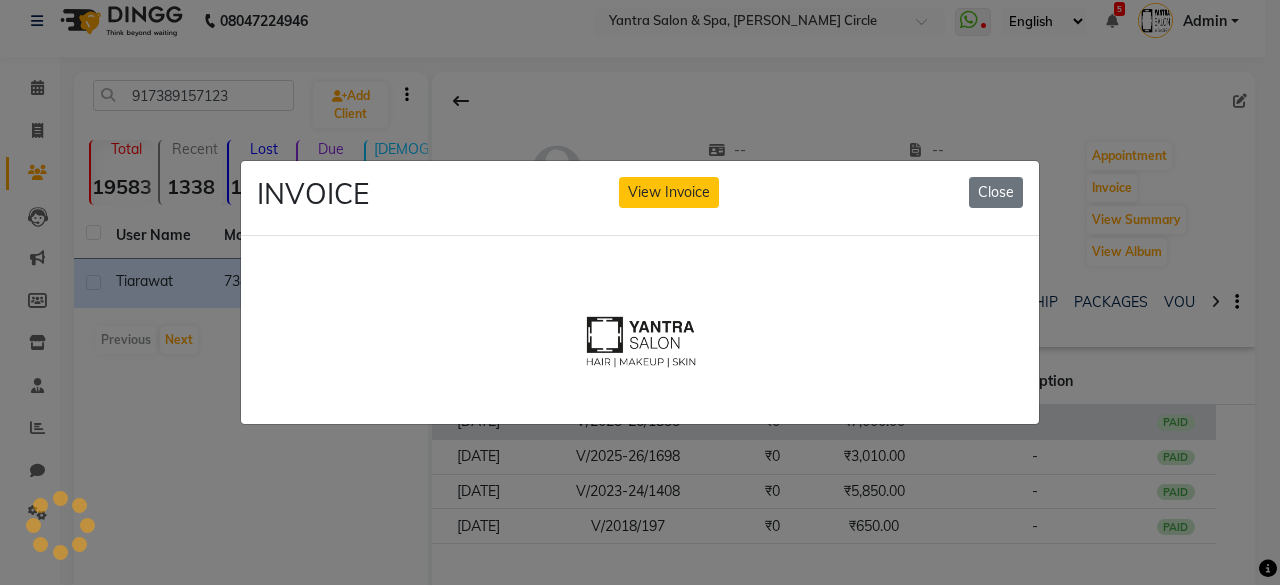 scroll, scrollTop: 0, scrollLeft: 0, axis: both 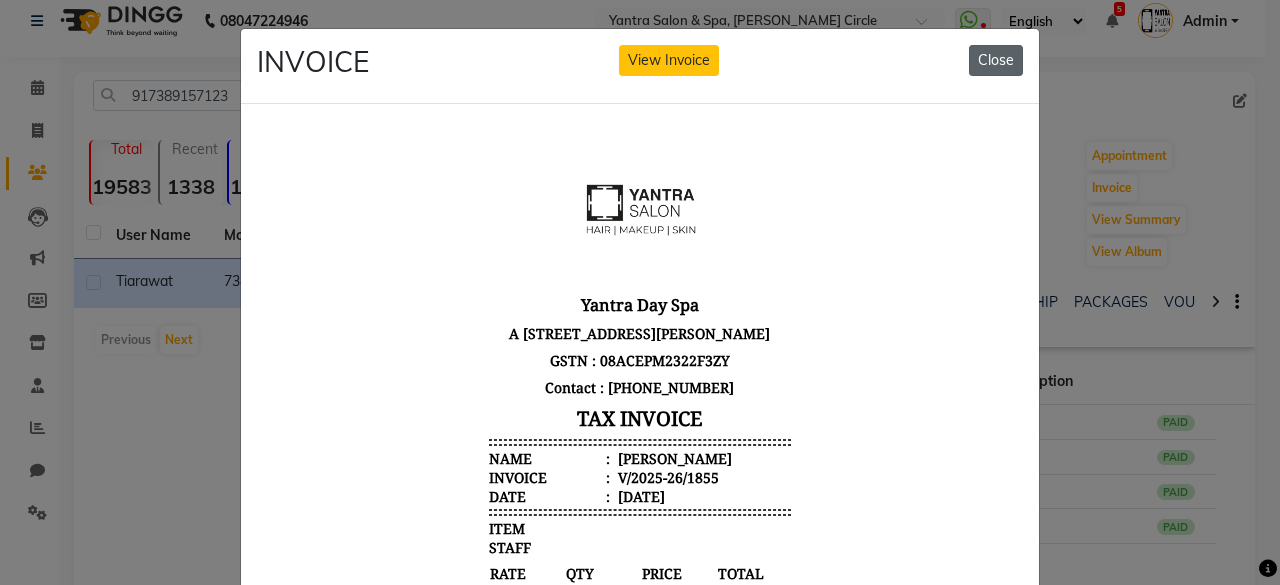 click on "Close" 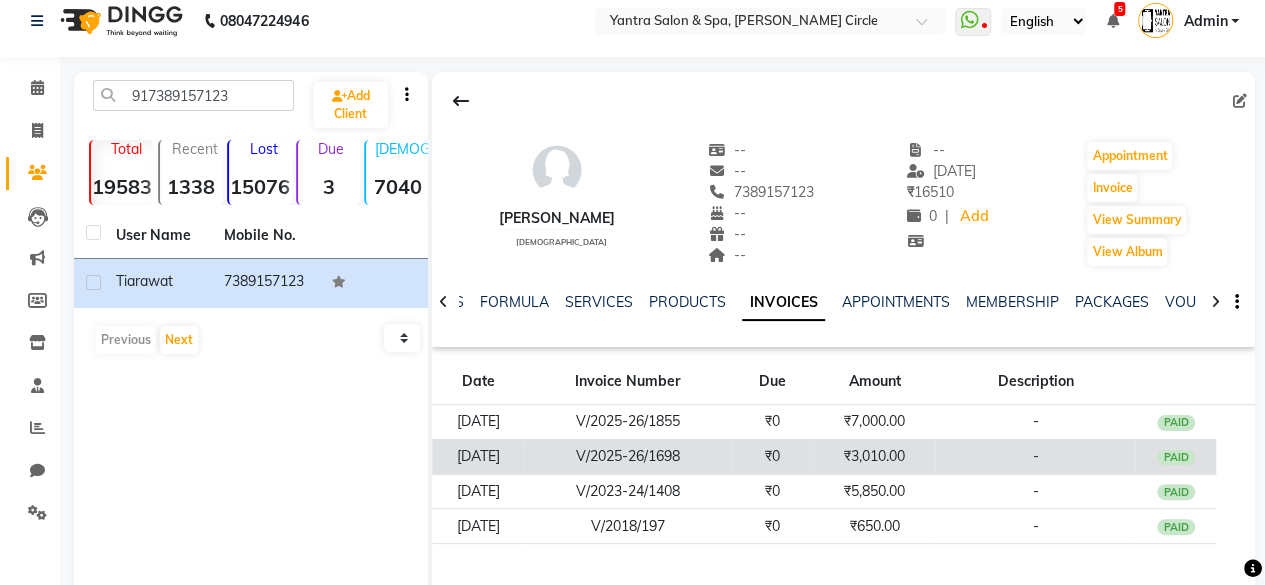 click on "₹3,010.00" 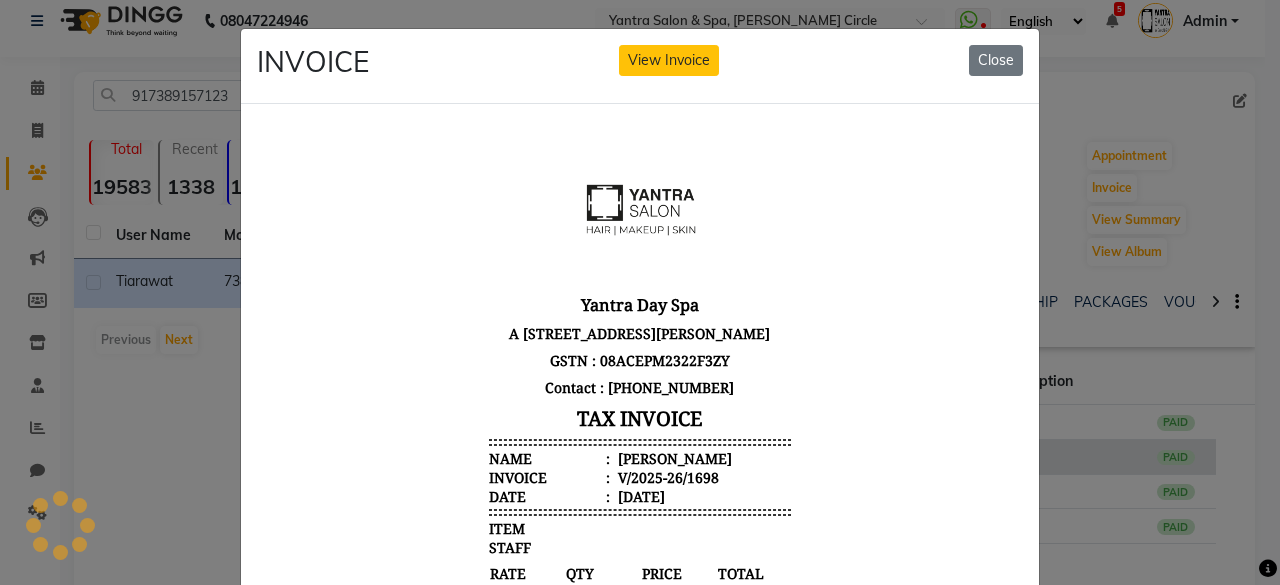 scroll, scrollTop: 0, scrollLeft: 0, axis: both 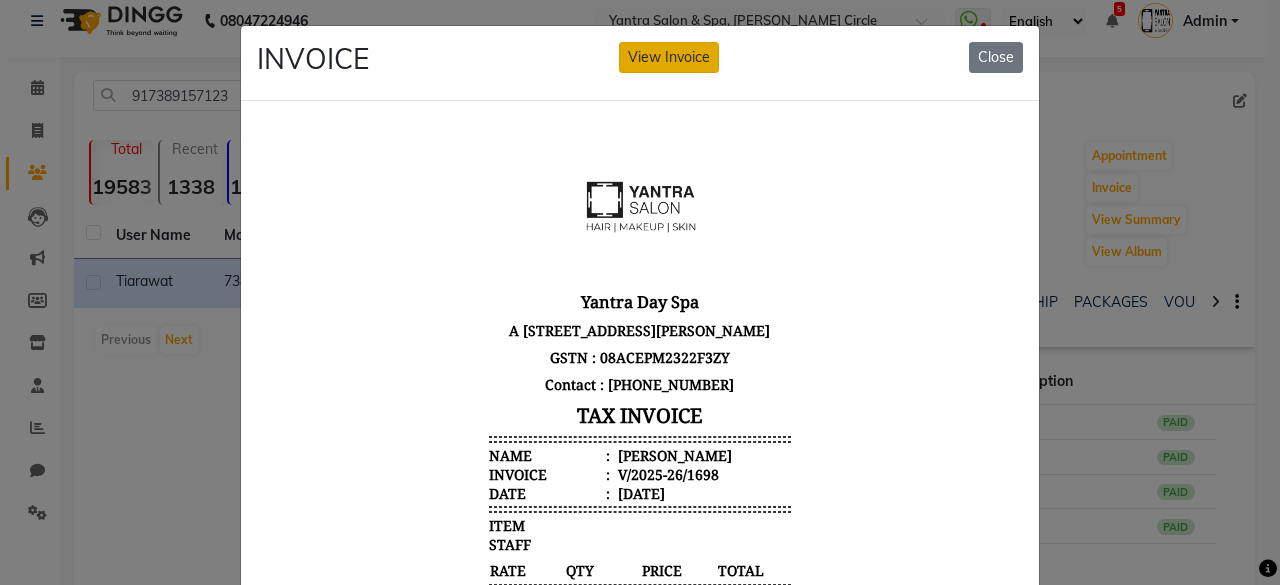click on "View Invoice" 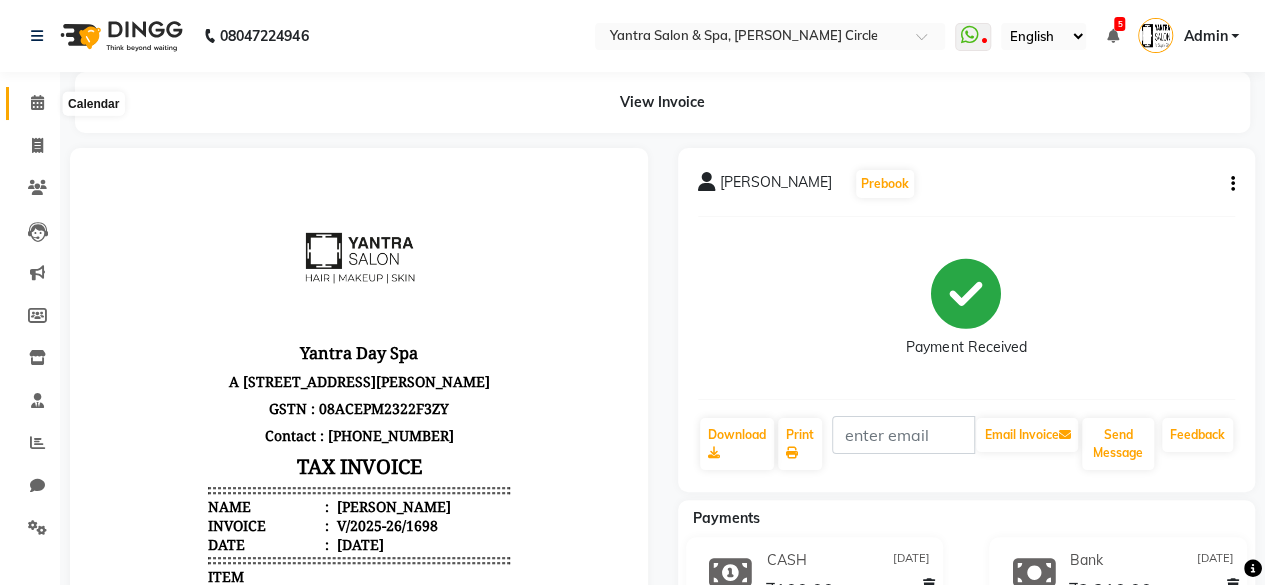click 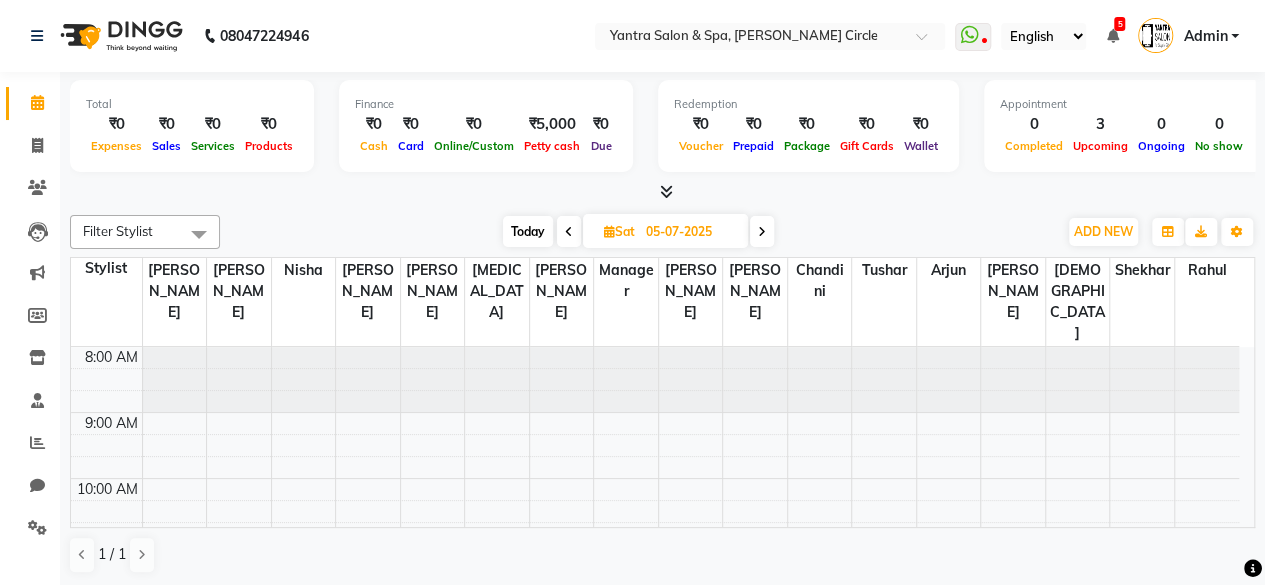 click on "Reports" 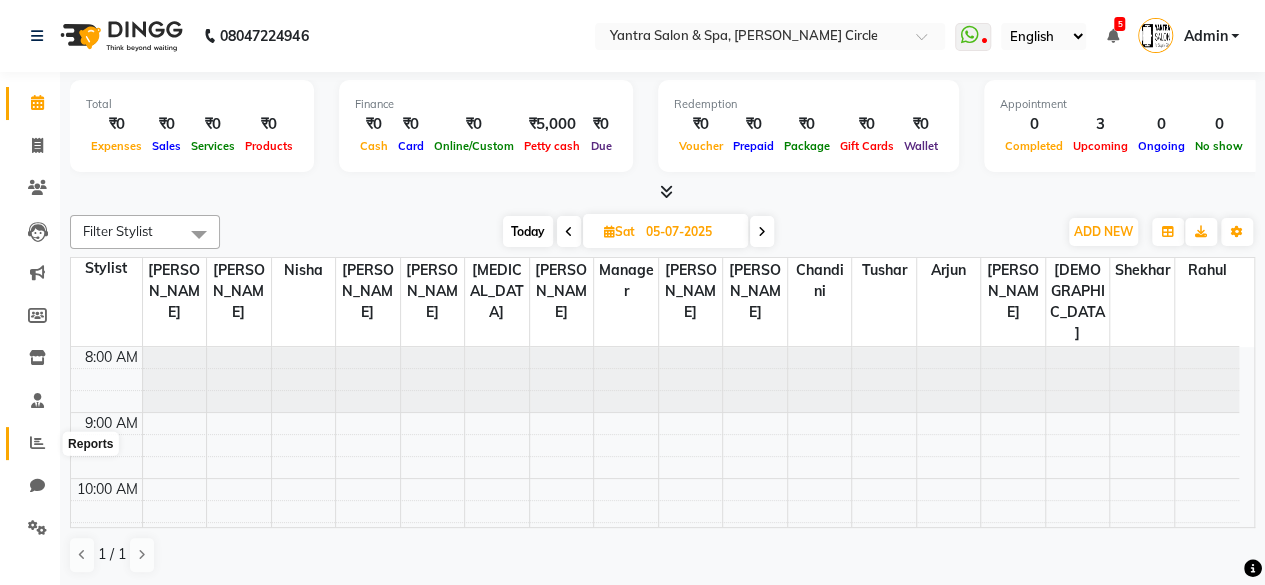 click 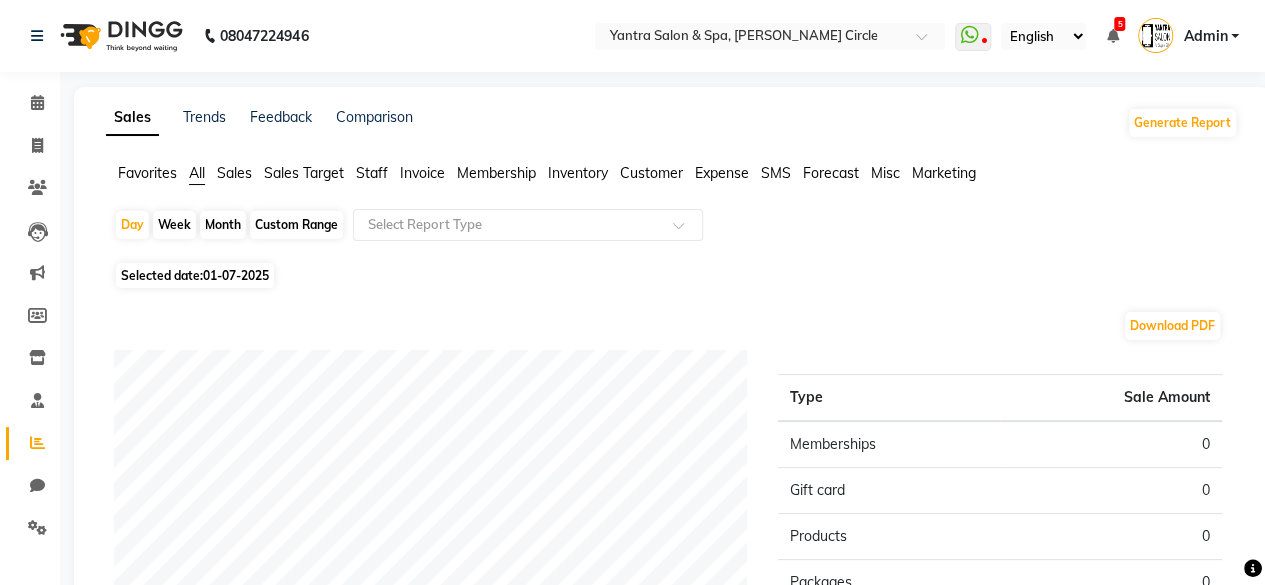 click on "Month" 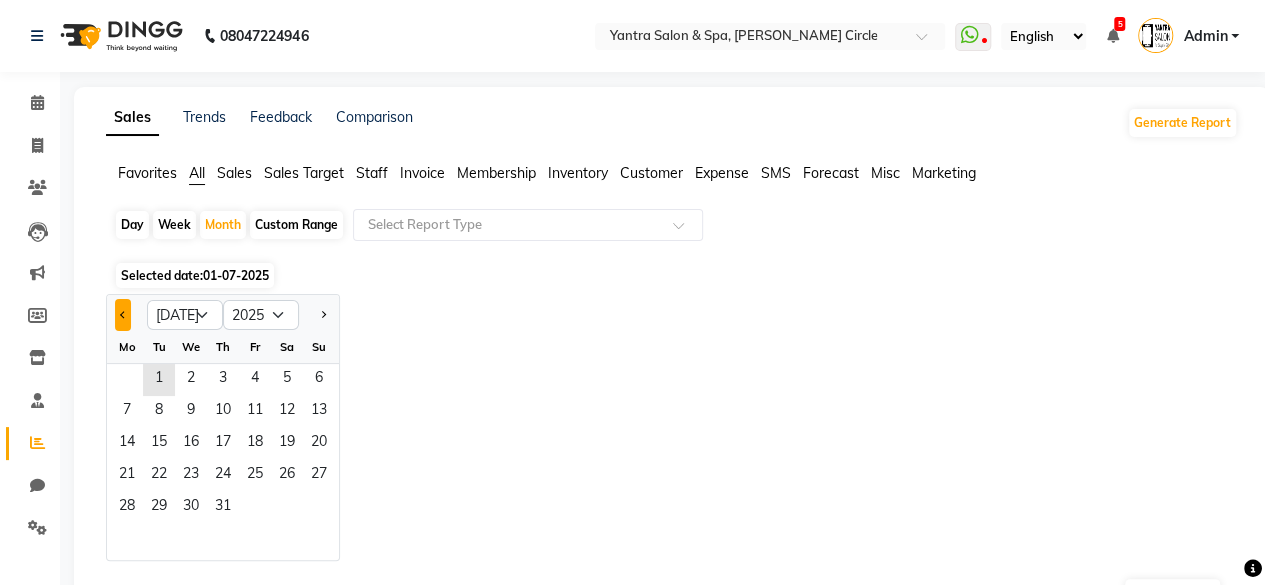 click 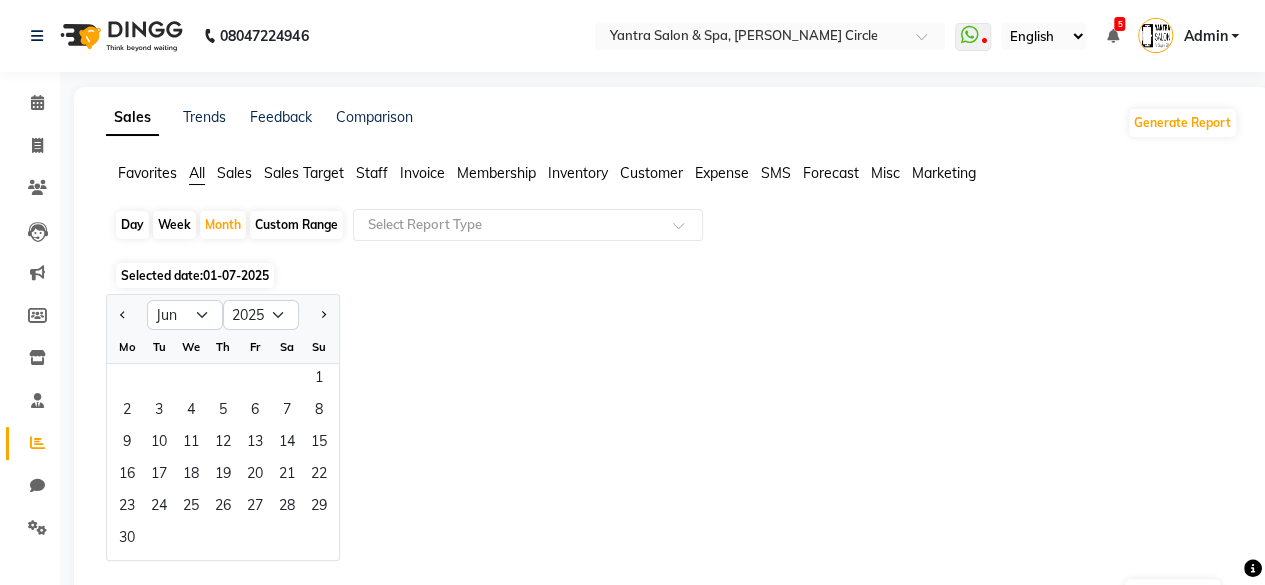 click on "Su" 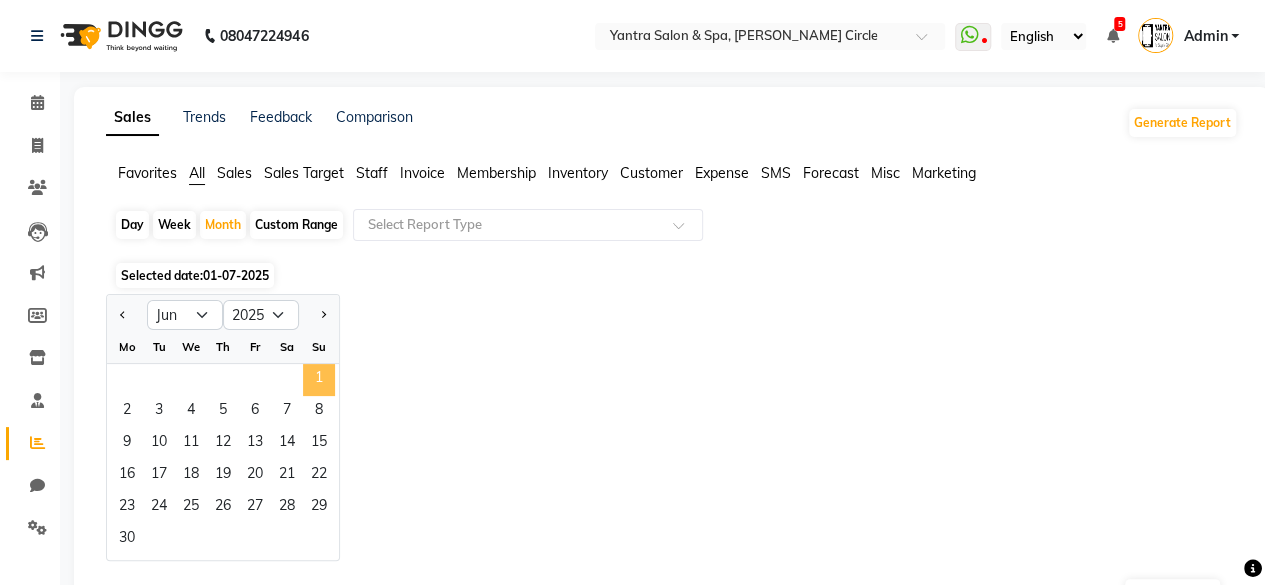 click on "1" 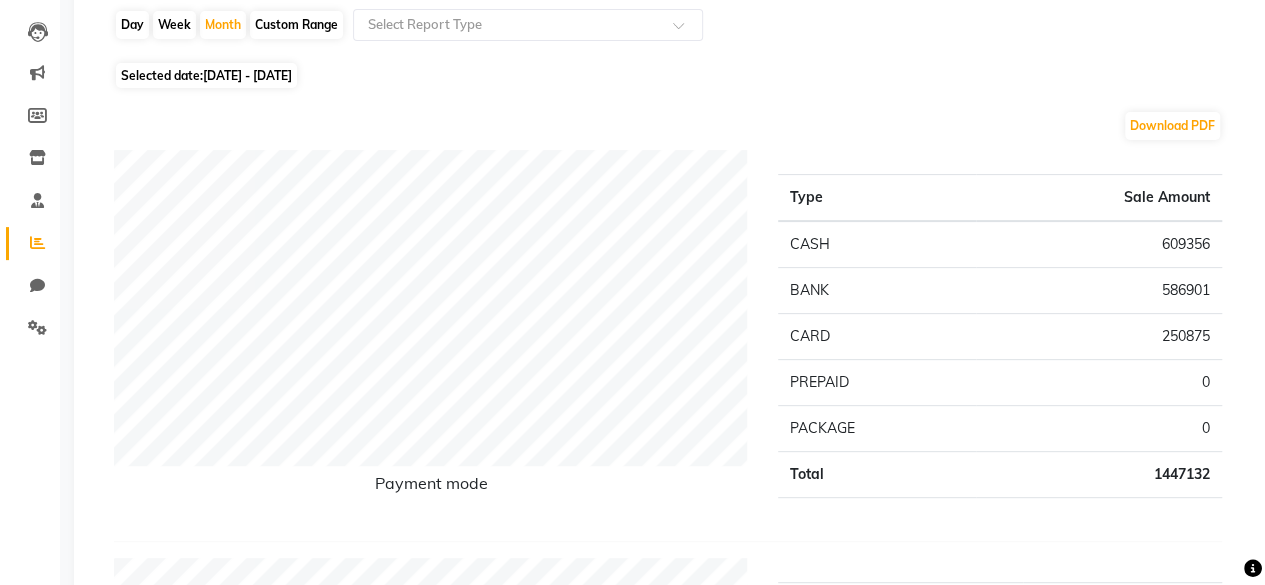 scroll, scrollTop: 0, scrollLeft: 0, axis: both 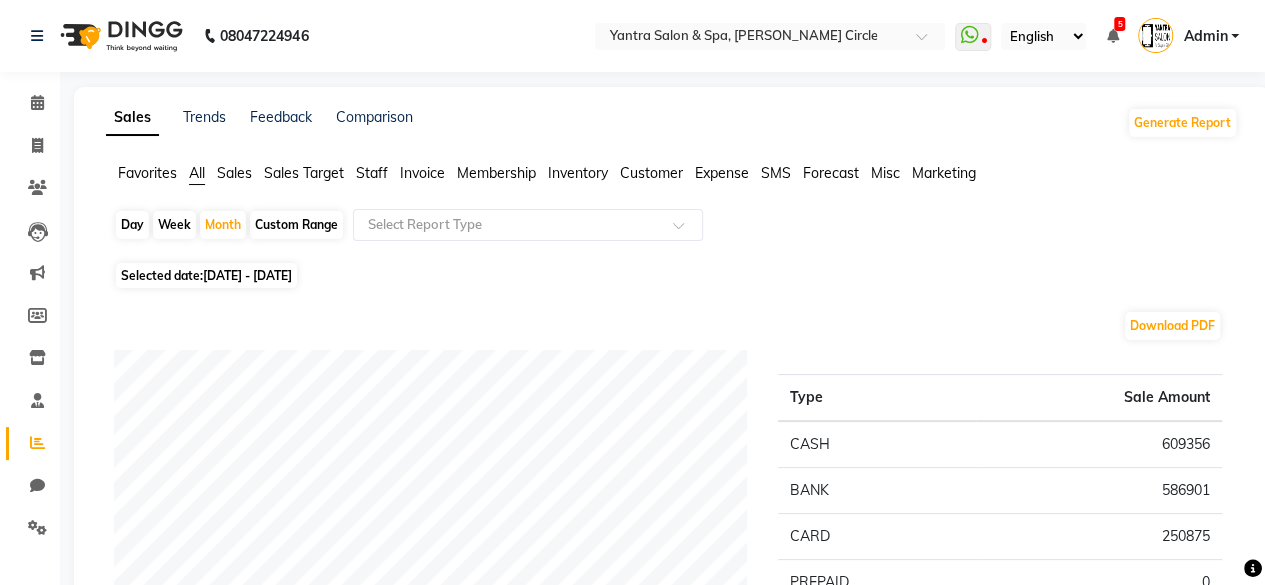 click on "Invoice" 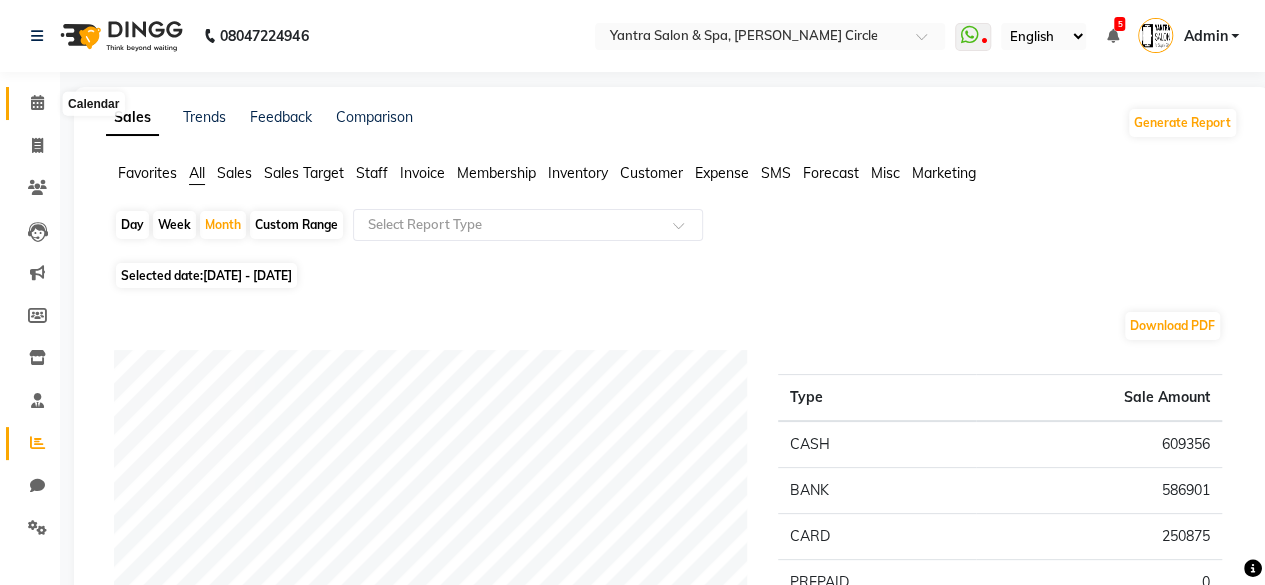 click 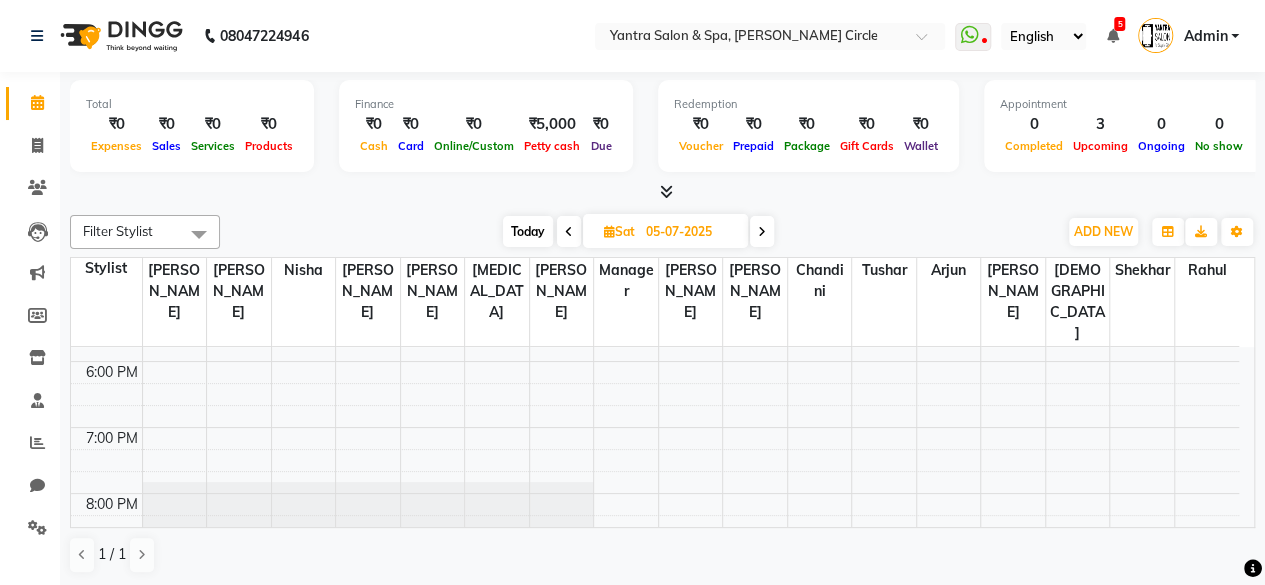 scroll, scrollTop: 686, scrollLeft: 0, axis: vertical 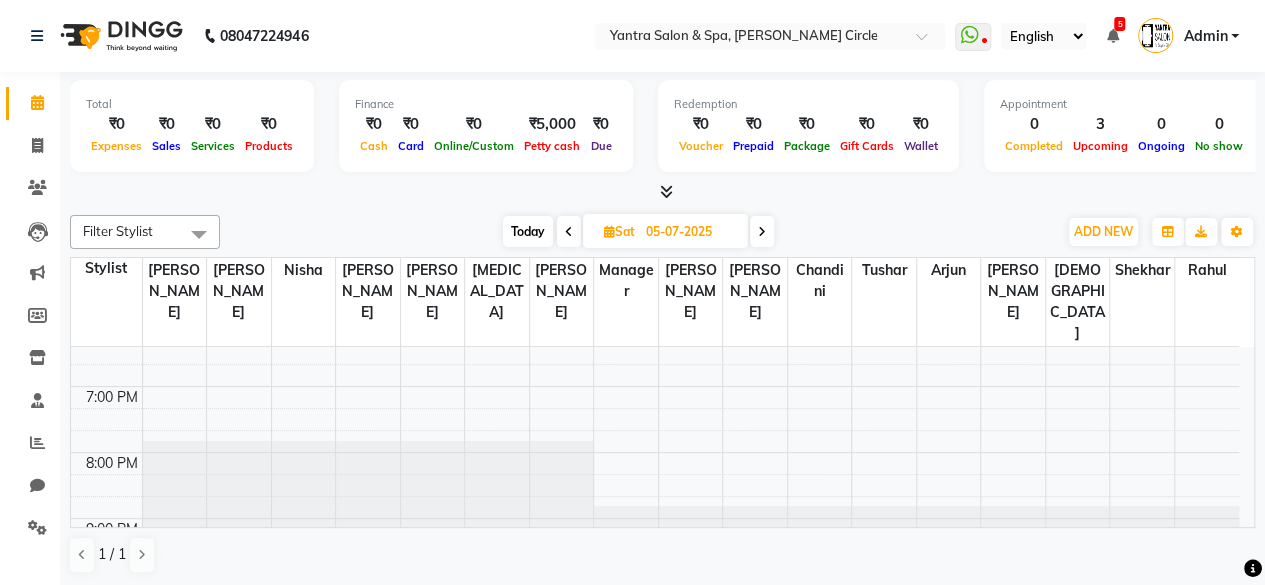 click on "Today" at bounding box center [528, 231] 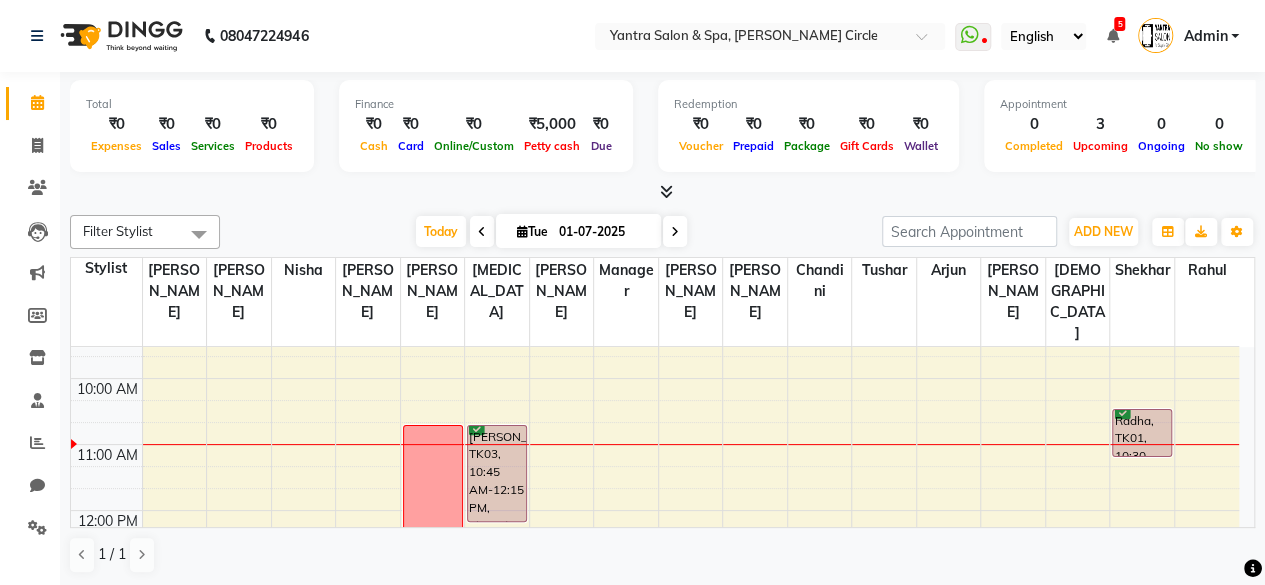 scroll, scrollTop: 200, scrollLeft: 0, axis: vertical 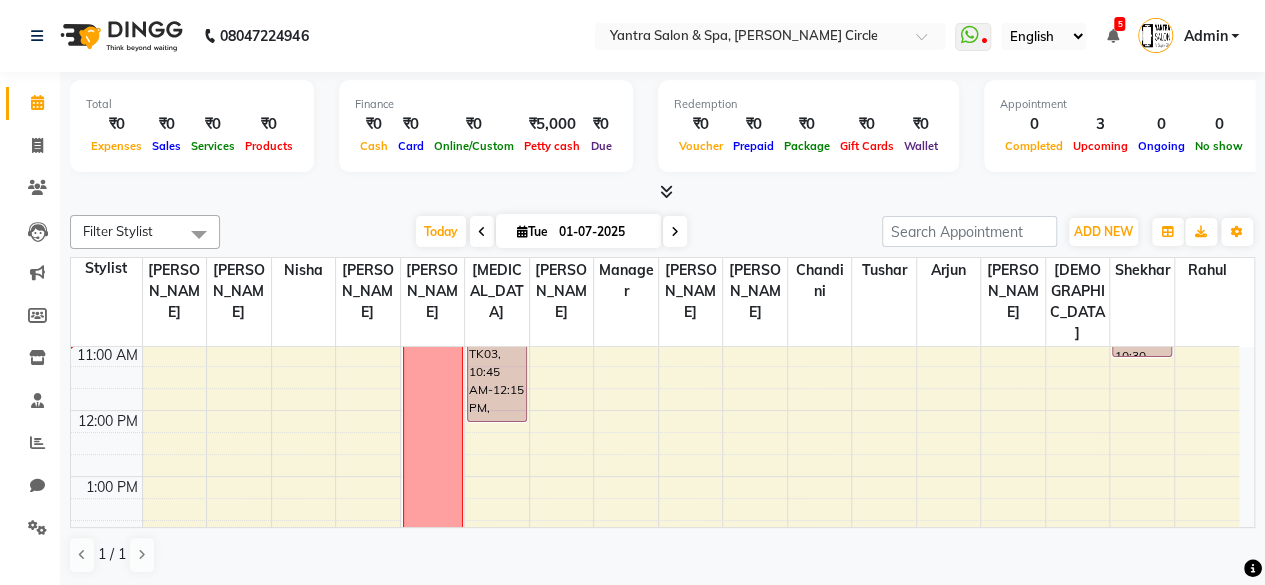 click on "[PERSON_NAME], TK03, 10:45 AM-12:15 PM, Skeyndor Expert Pro Cleanse,Threading,Liposoluble Wax - Regular" at bounding box center (497, 373) 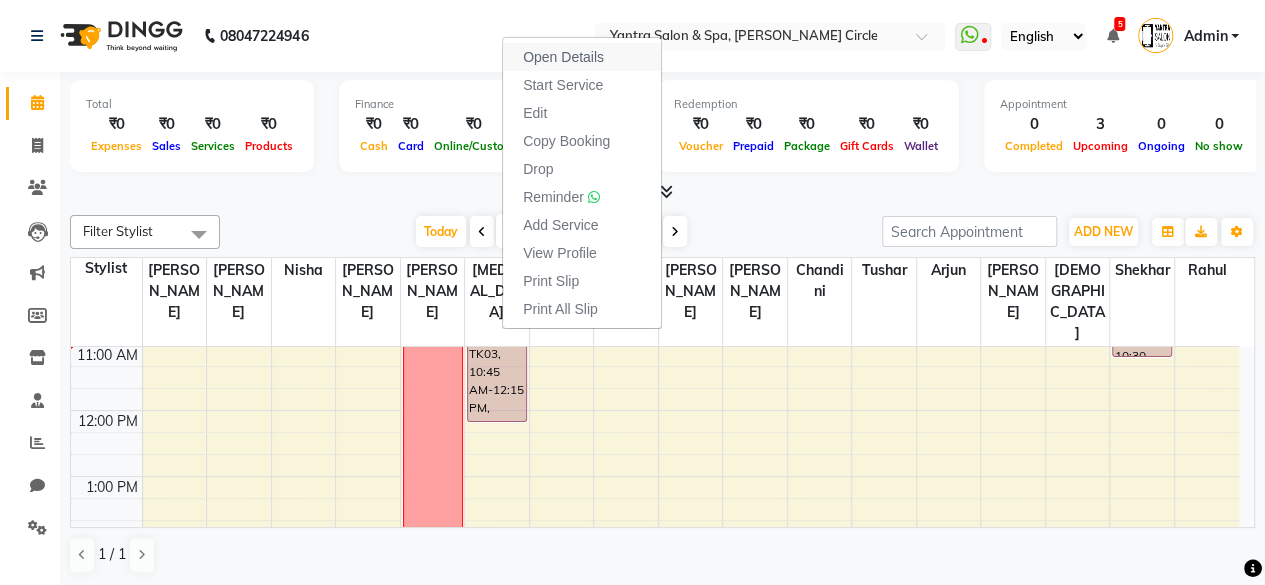 click on "Open Details" at bounding box center (563, 57) 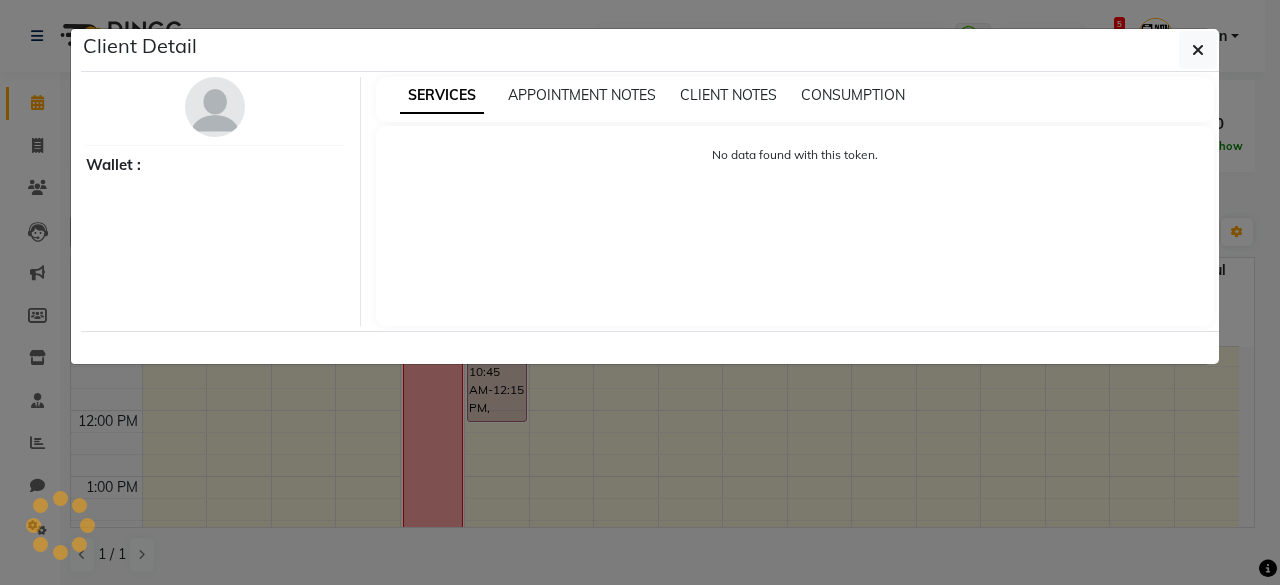 select on "6" 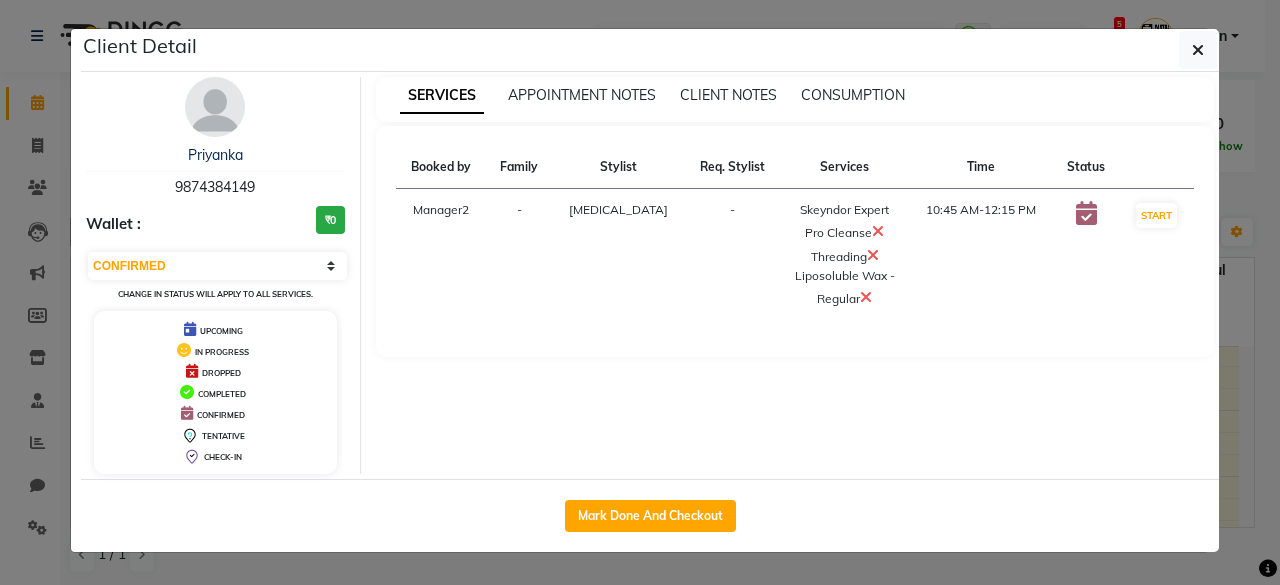 click on "9874384149" at bounding box center [215, 187] 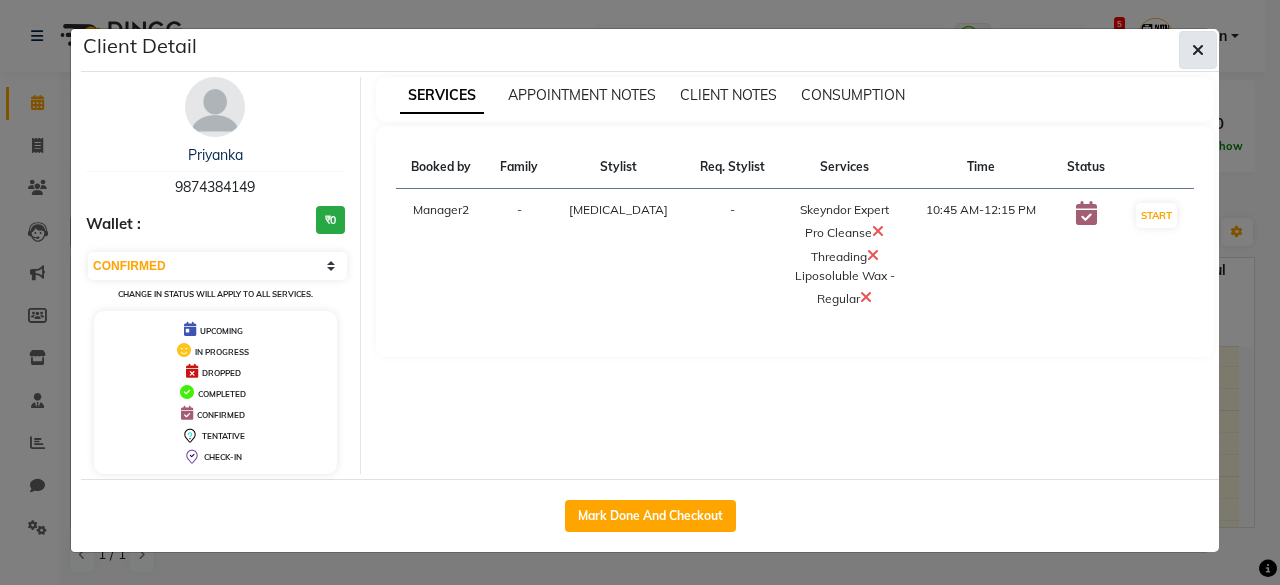 click 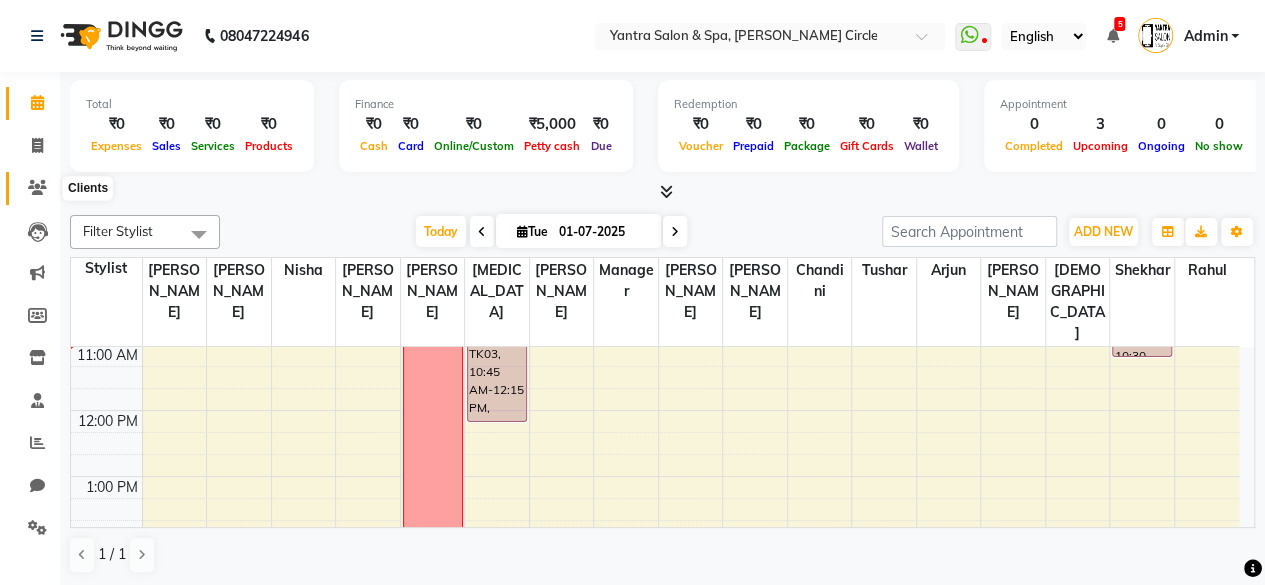 click 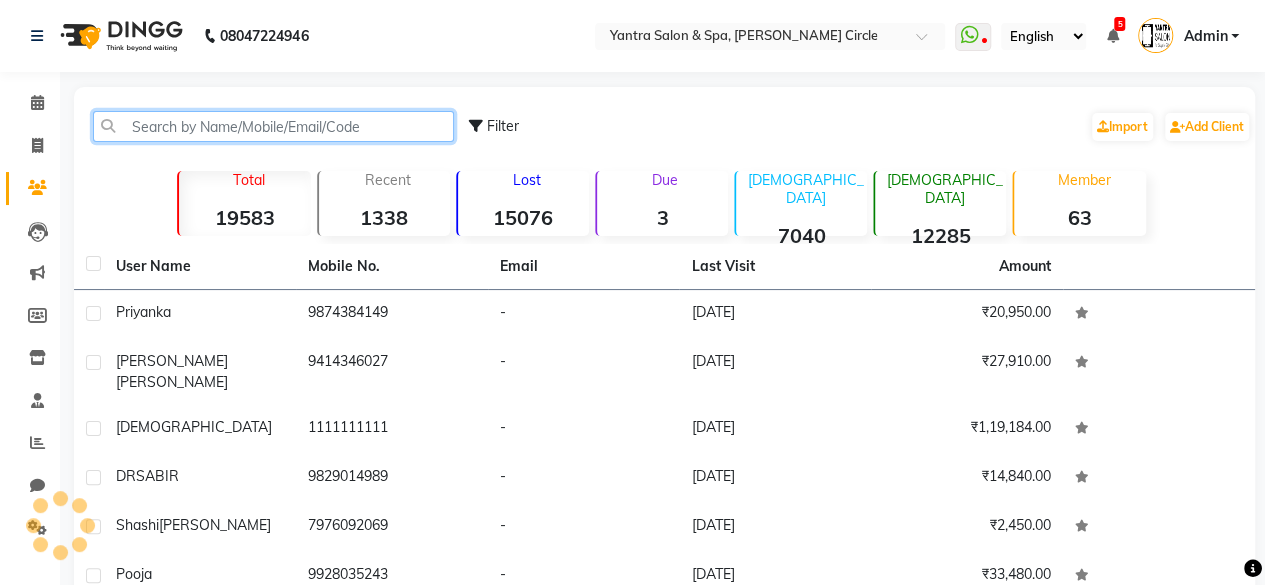click 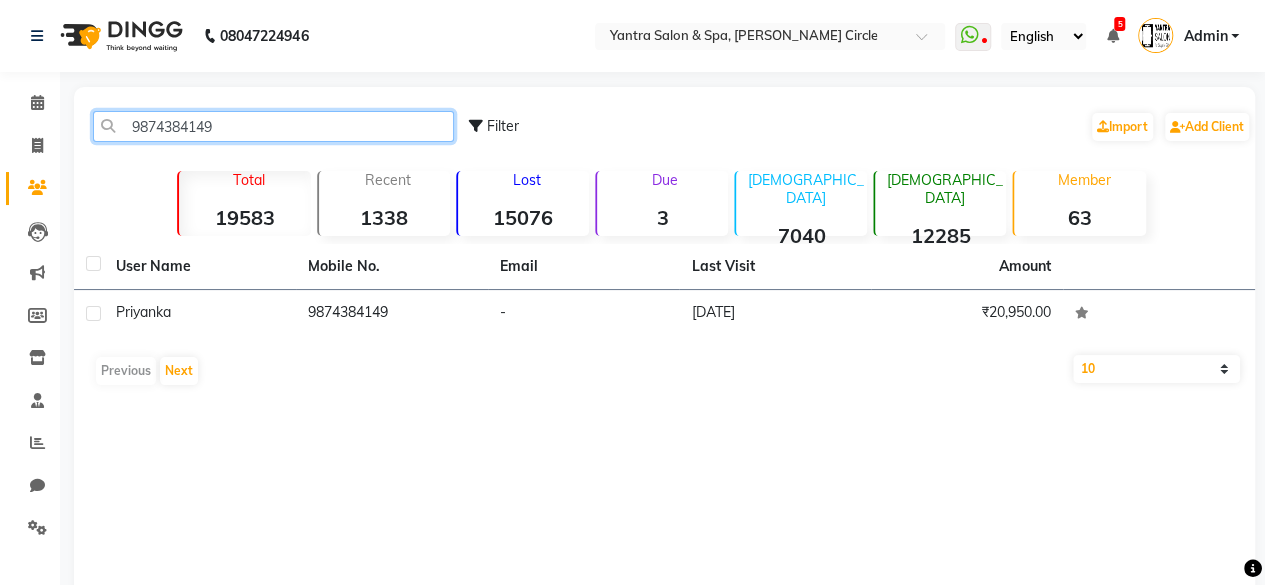 type on "9874384149" 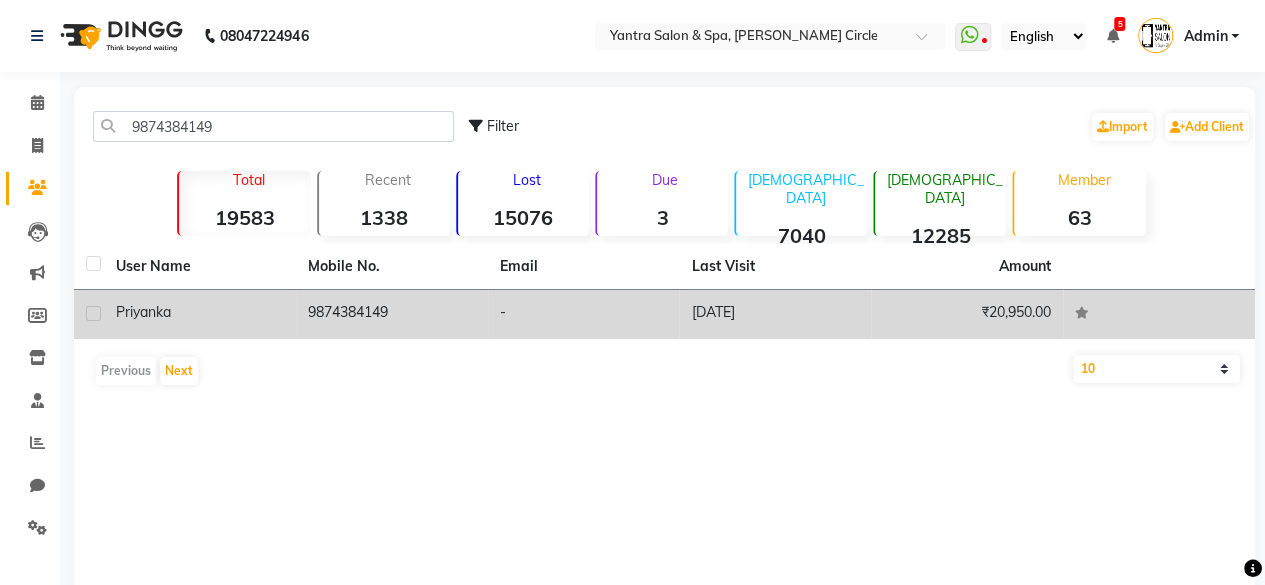 click on "Priyanka" 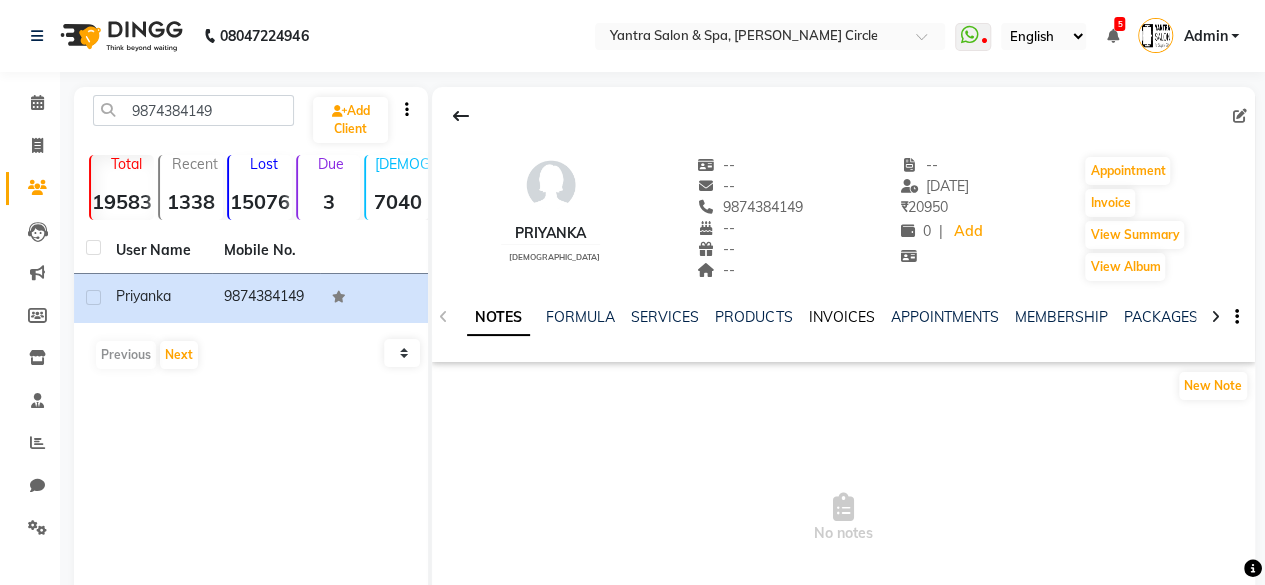 click on "INVOICES" 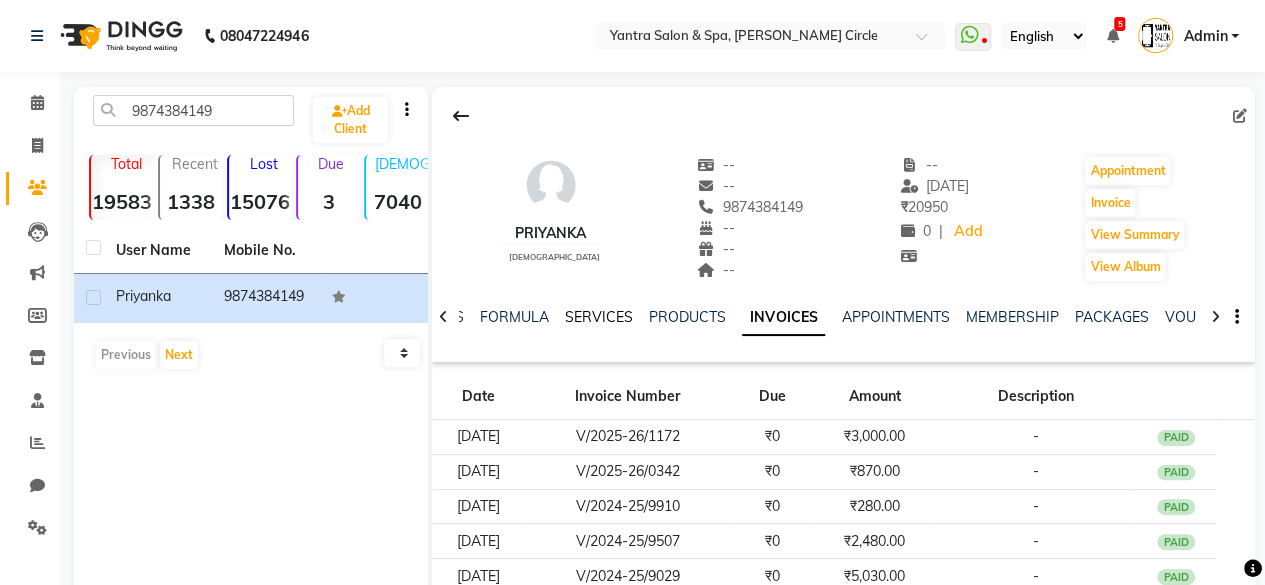 click on "SERVICES" 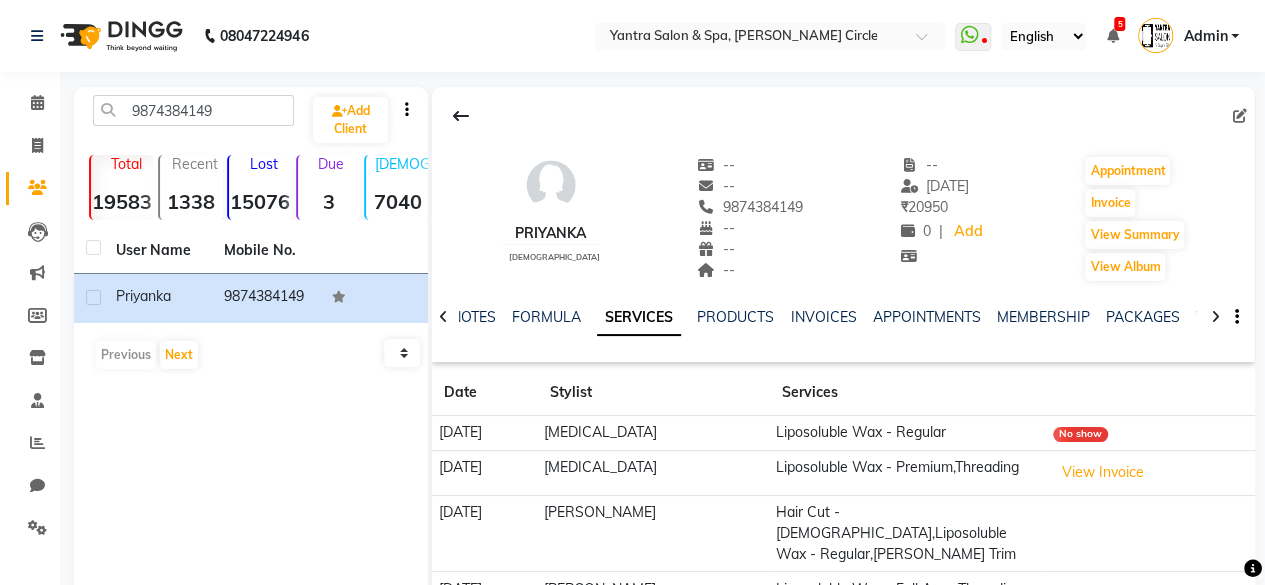 scroll, scrollTop: 100, scrollLeft: 0, axis: vertical 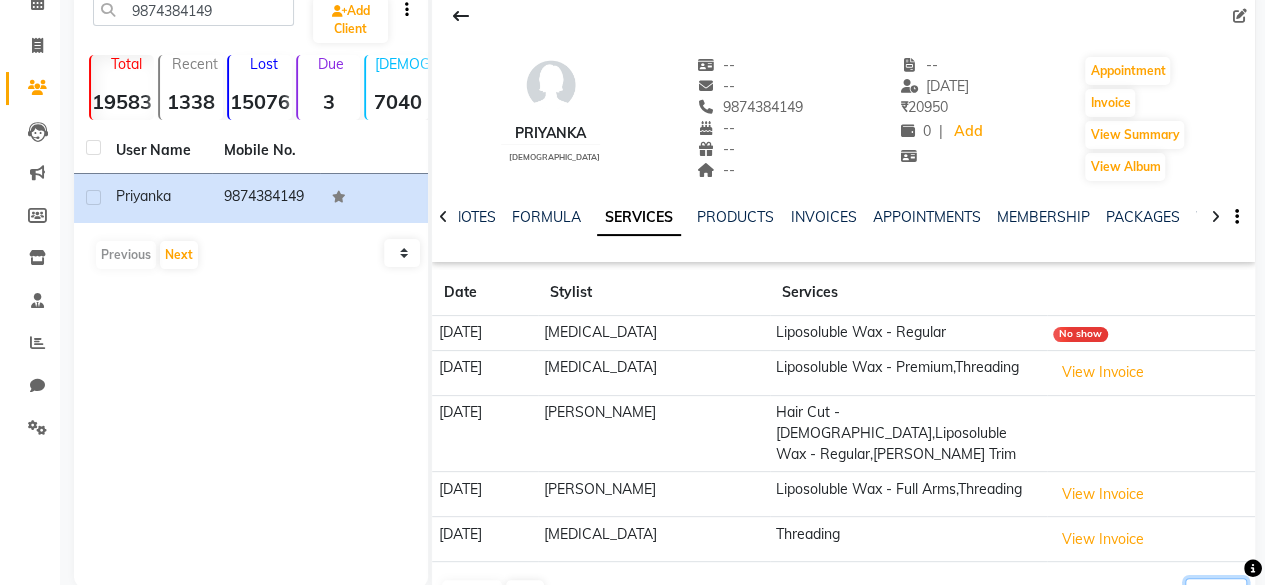 click on "5 10 50 100 500" 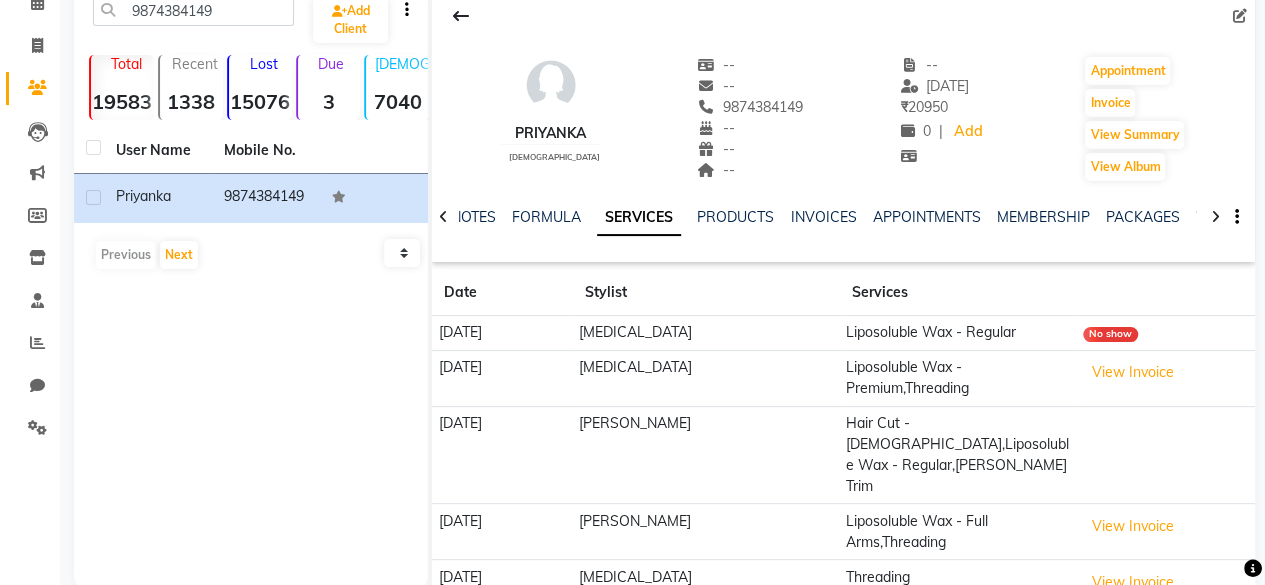 scroll, scrollTop: 0, scrollLeft: 0, axis: both 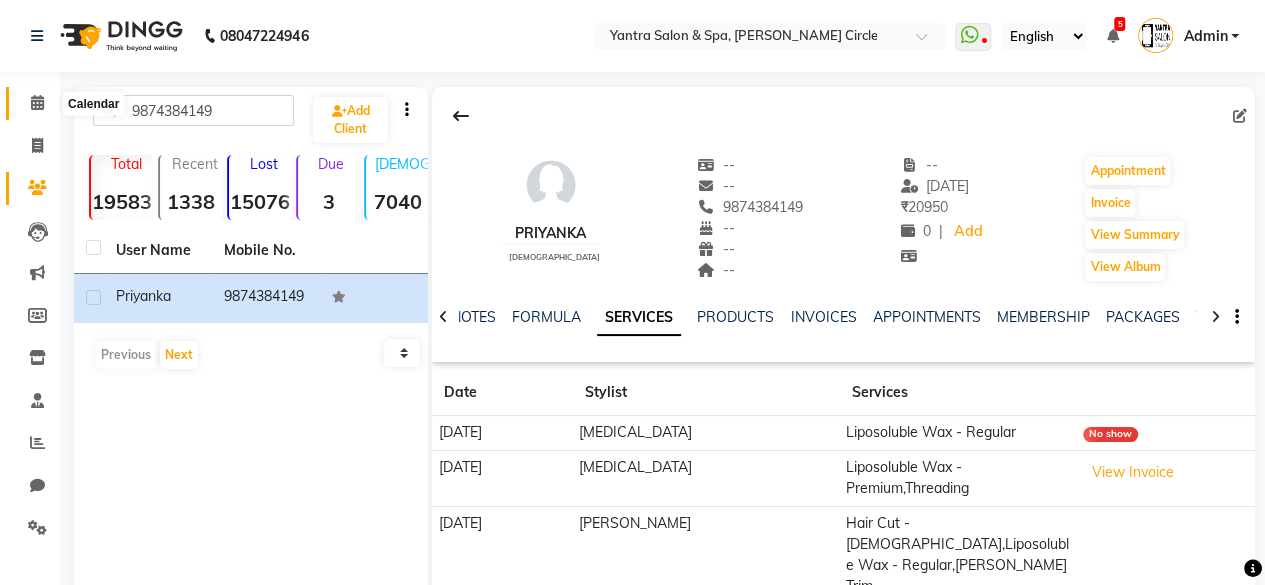 click 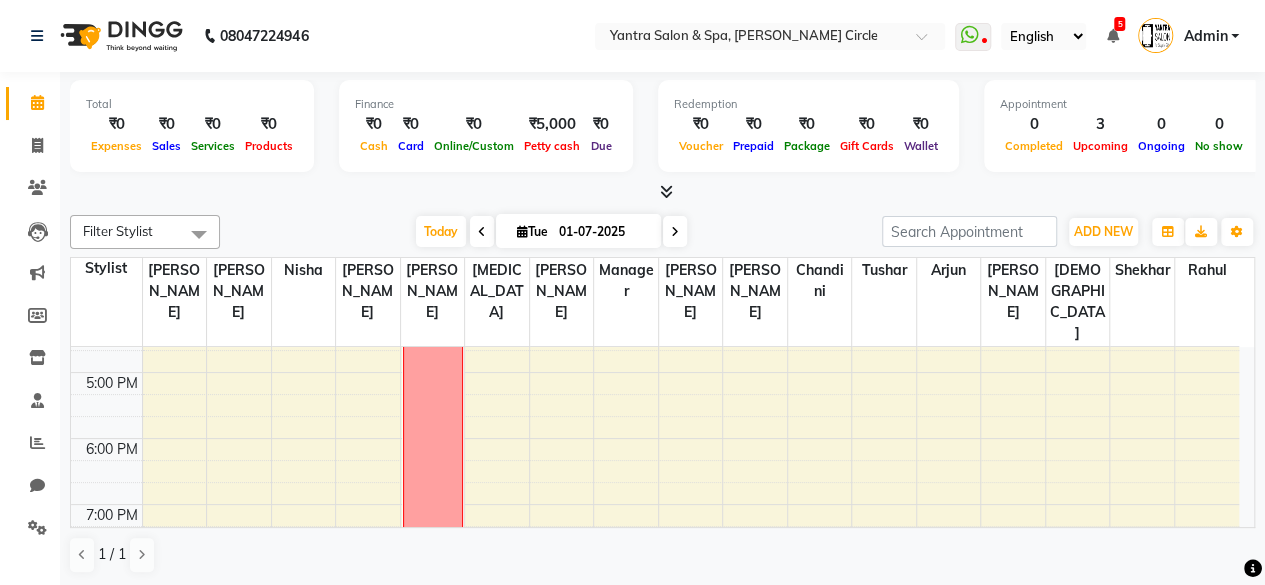 scroll, scrollTop: 600, scrollLeft: 0, axis: vertical 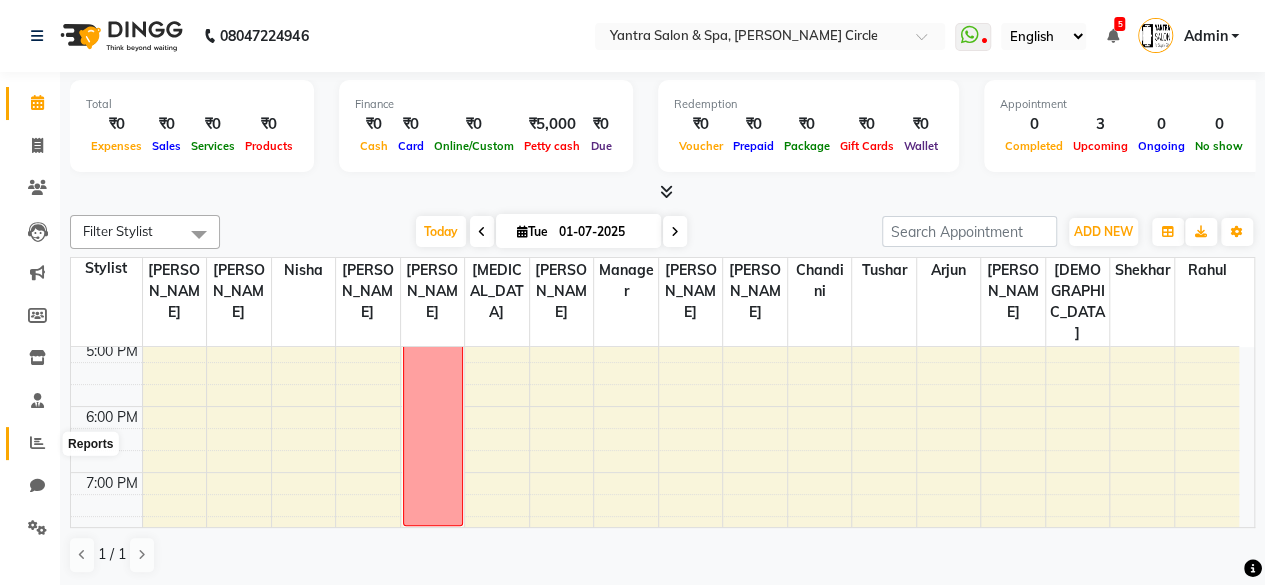 click 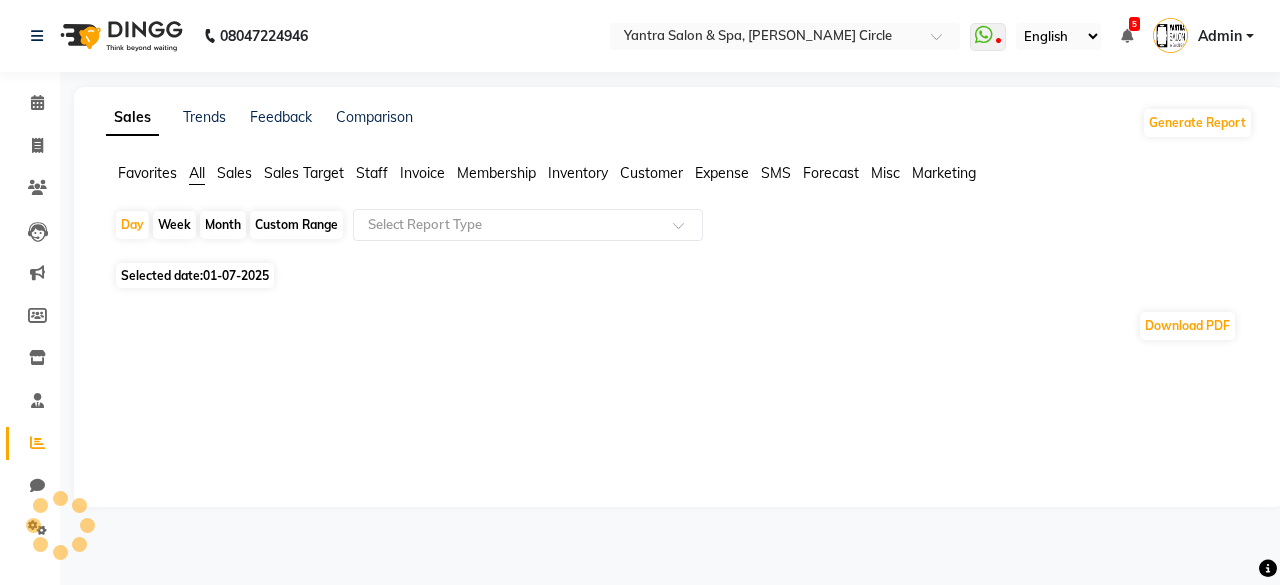 click on "Month" 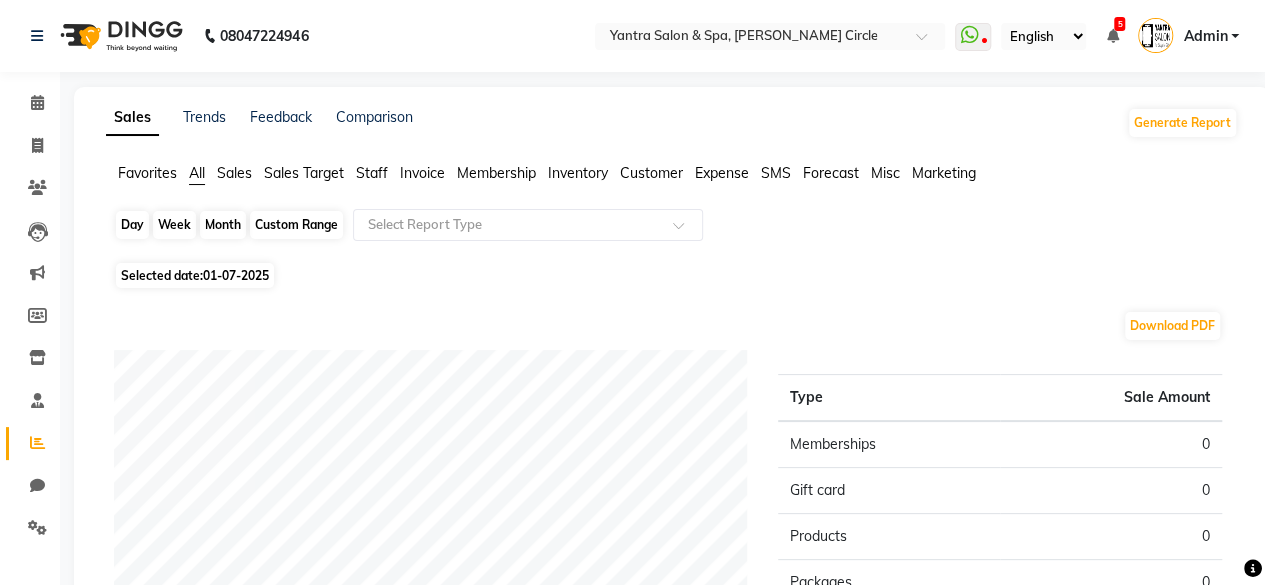 click on "Month" 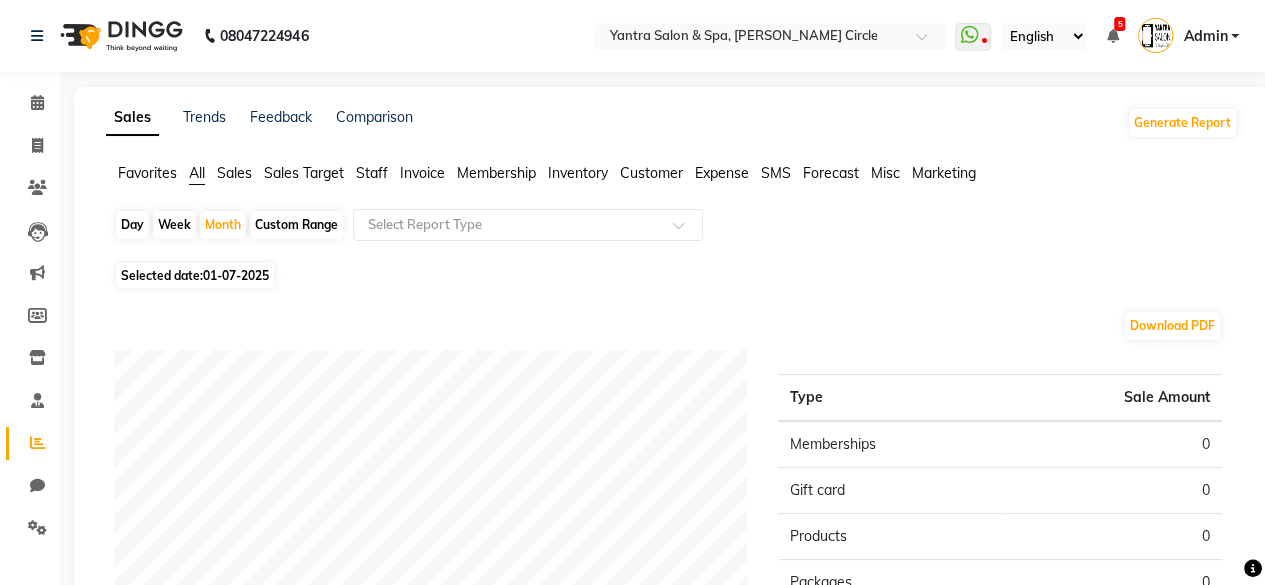 select on "7" 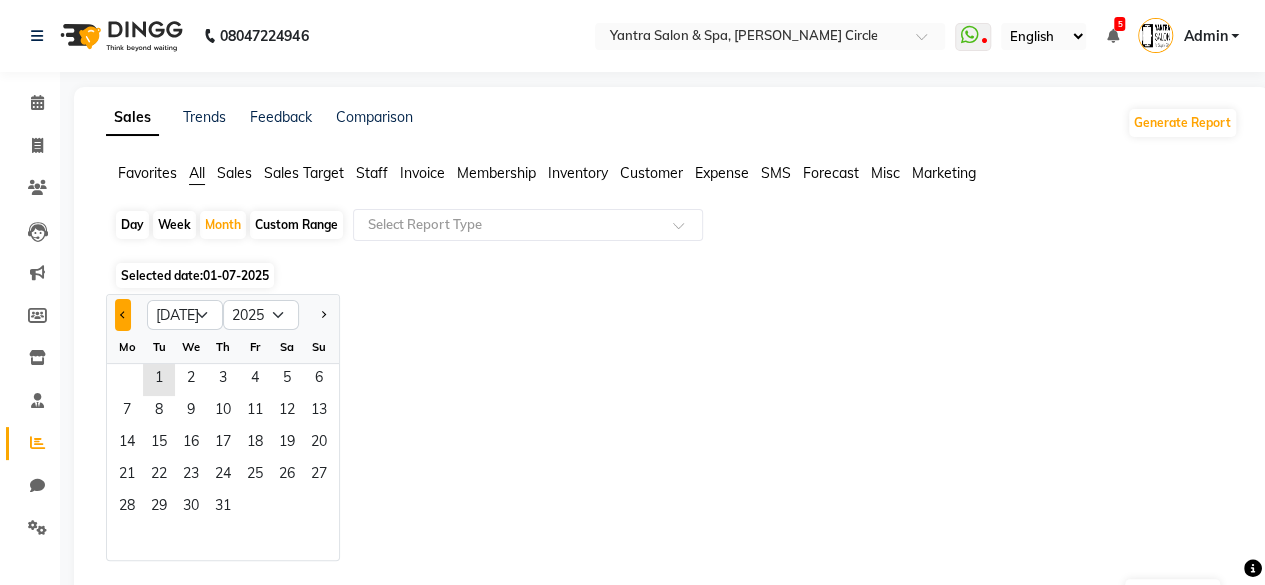 click 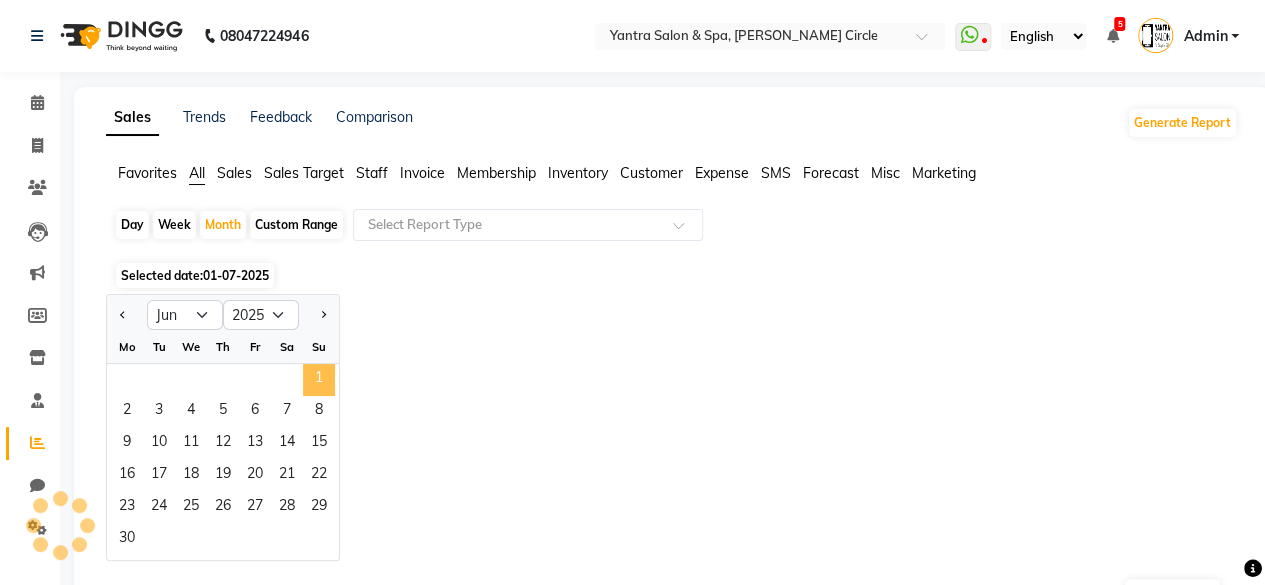 click on "1" 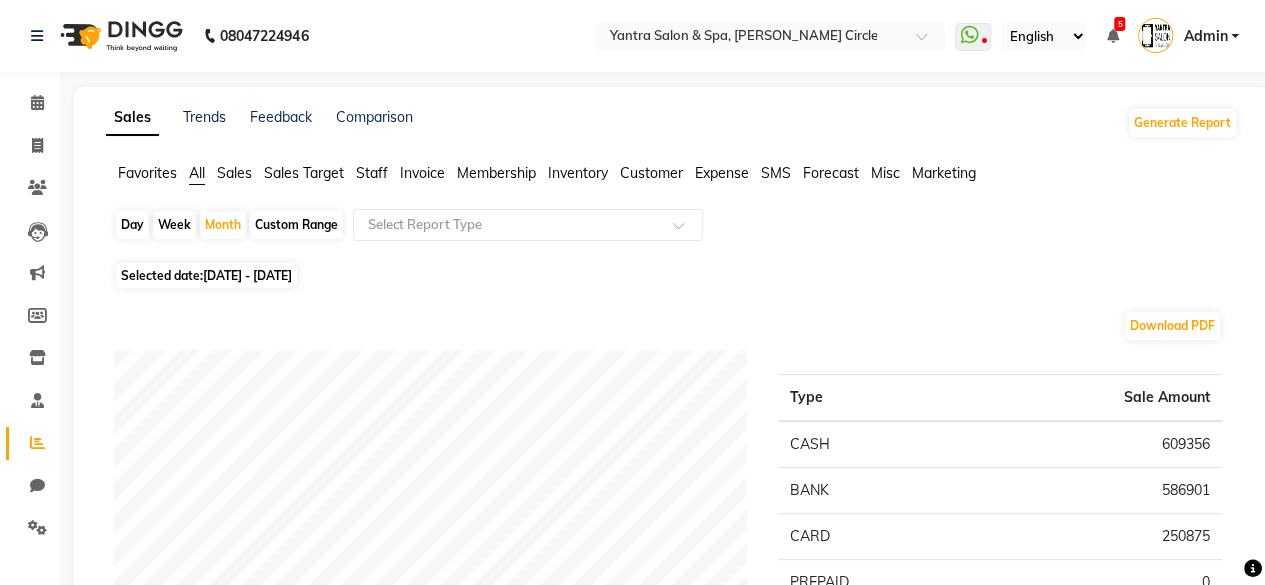 scroll, scrollTop: 100, scrollLeft: 0, axis: vertical 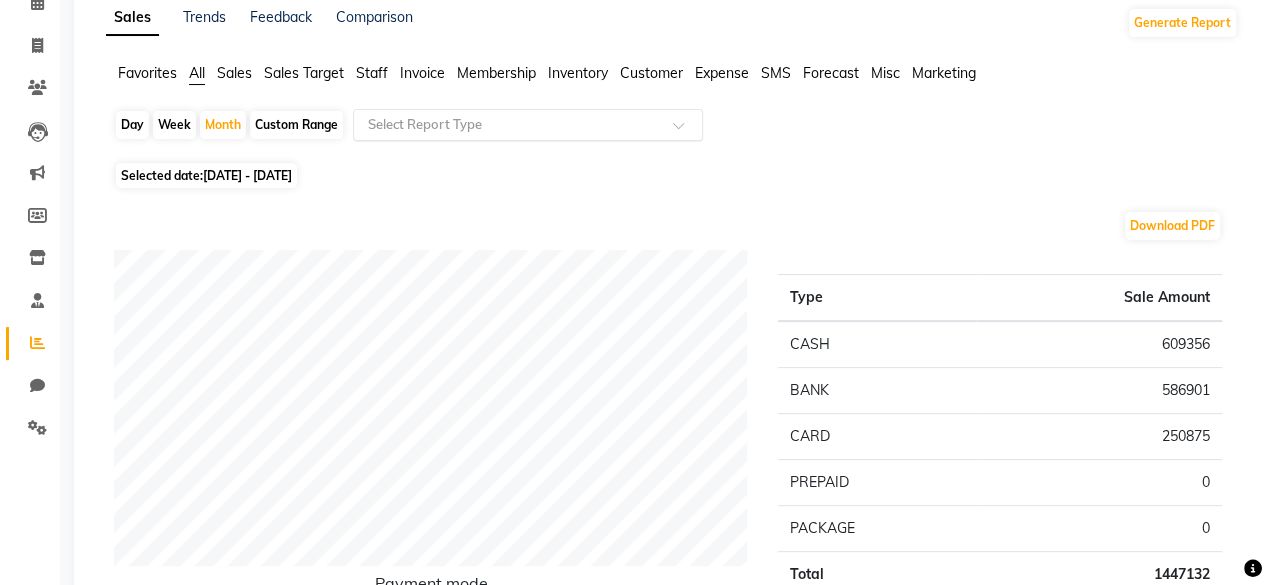 click 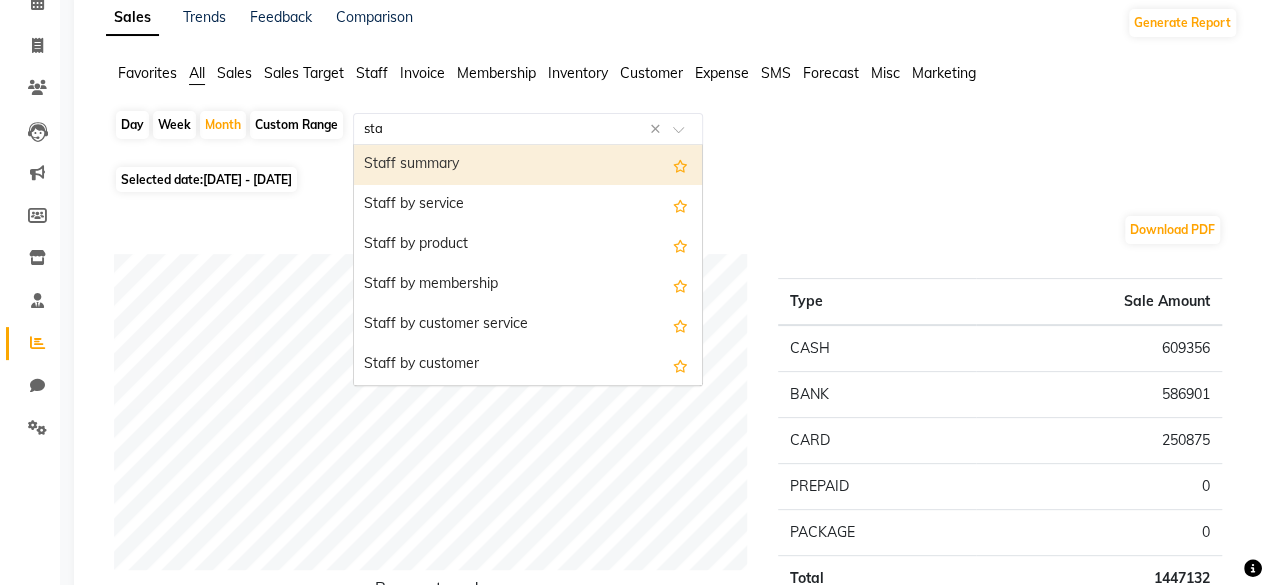 type on "staf" 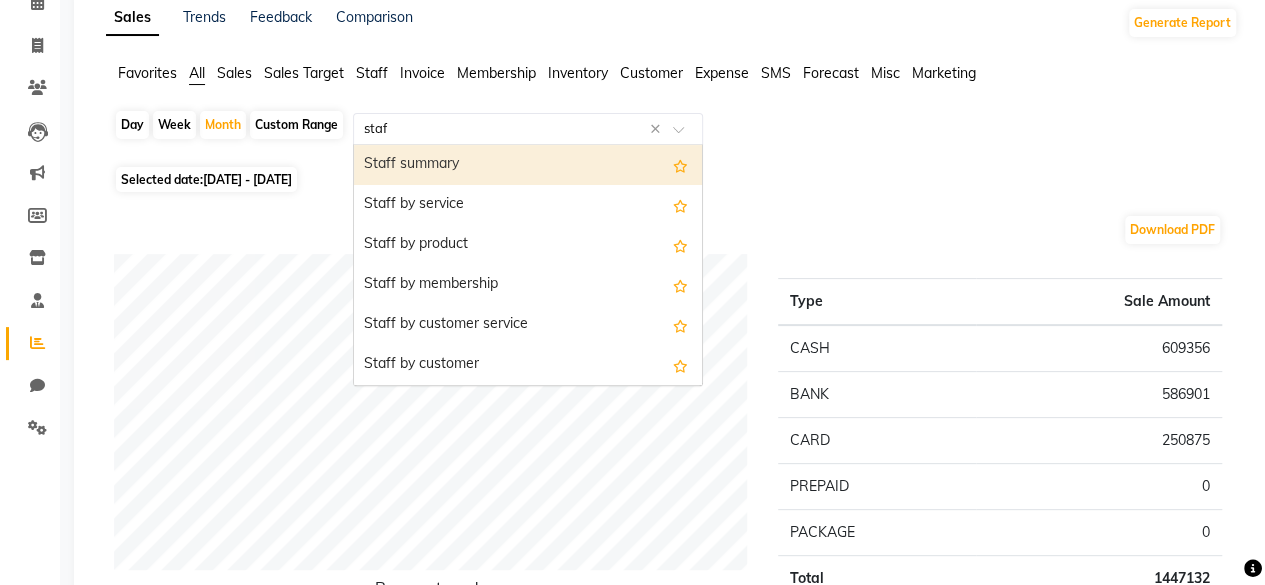 click on "Staff summary" at bounding box center (528, 165) 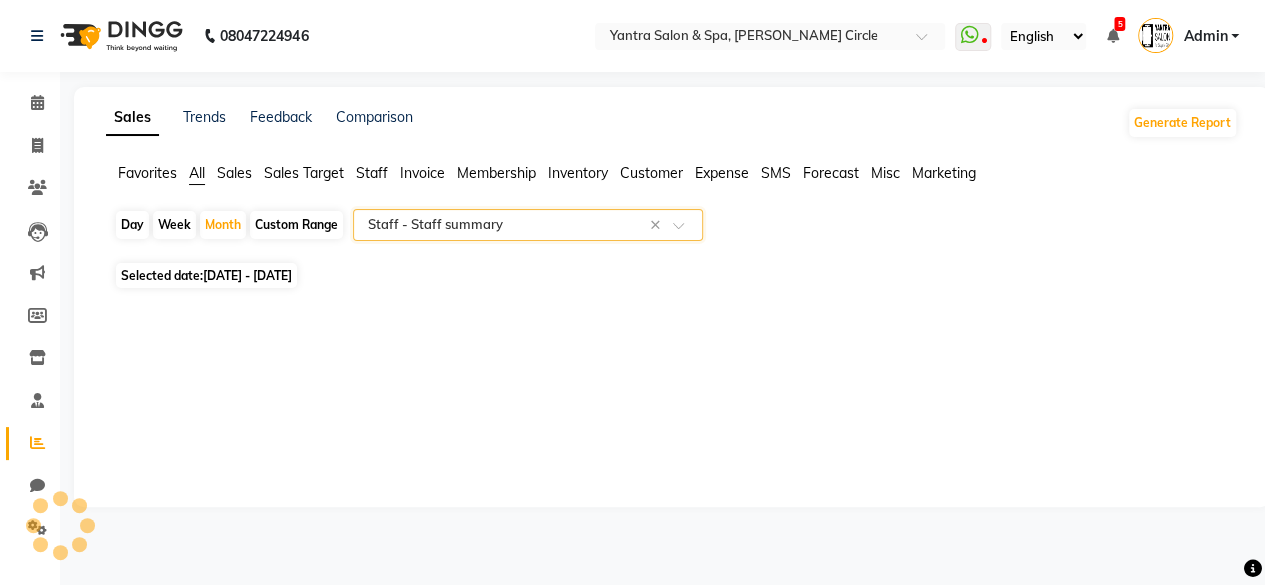 scroll, scrollTop: 0, scrollLeft: 0, axis: both 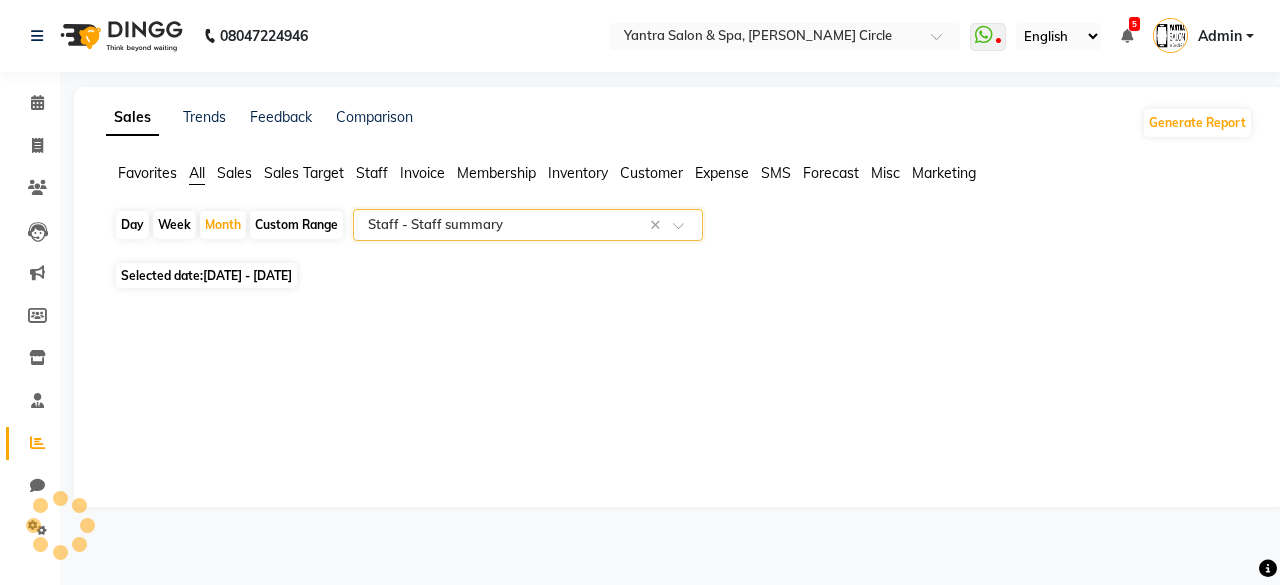 select on "filtered_report" 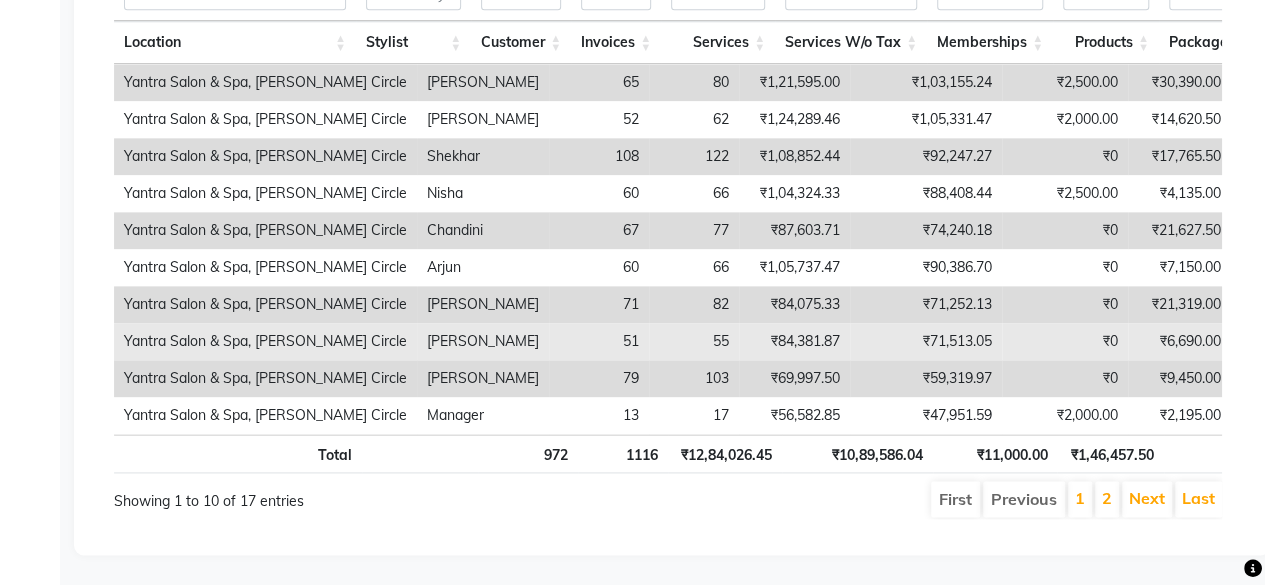 scroll, scrollTop: 1060, scrollLeft: 0, axis: vertical 